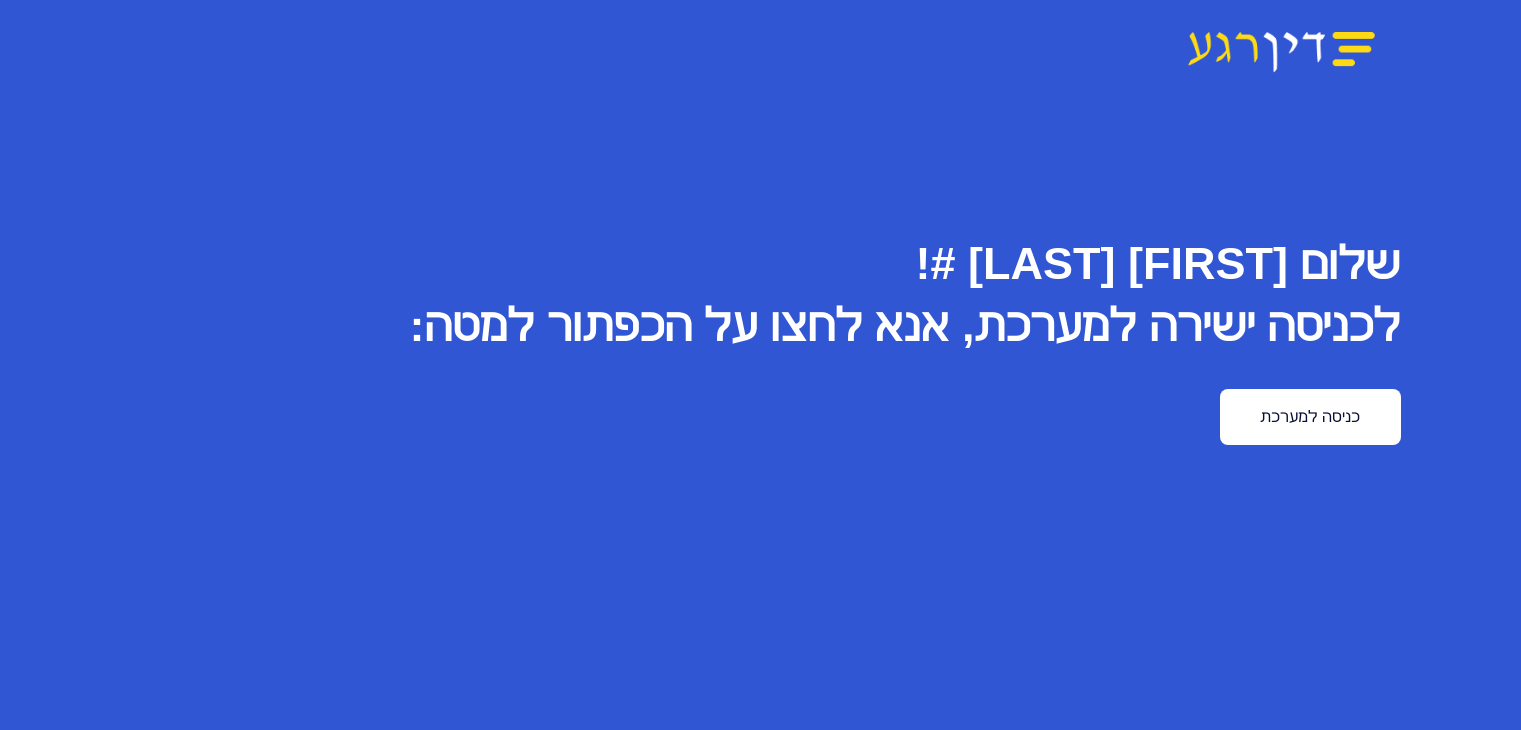 scroll, scrollTop: 0, scrollLeft: 0, axis: both 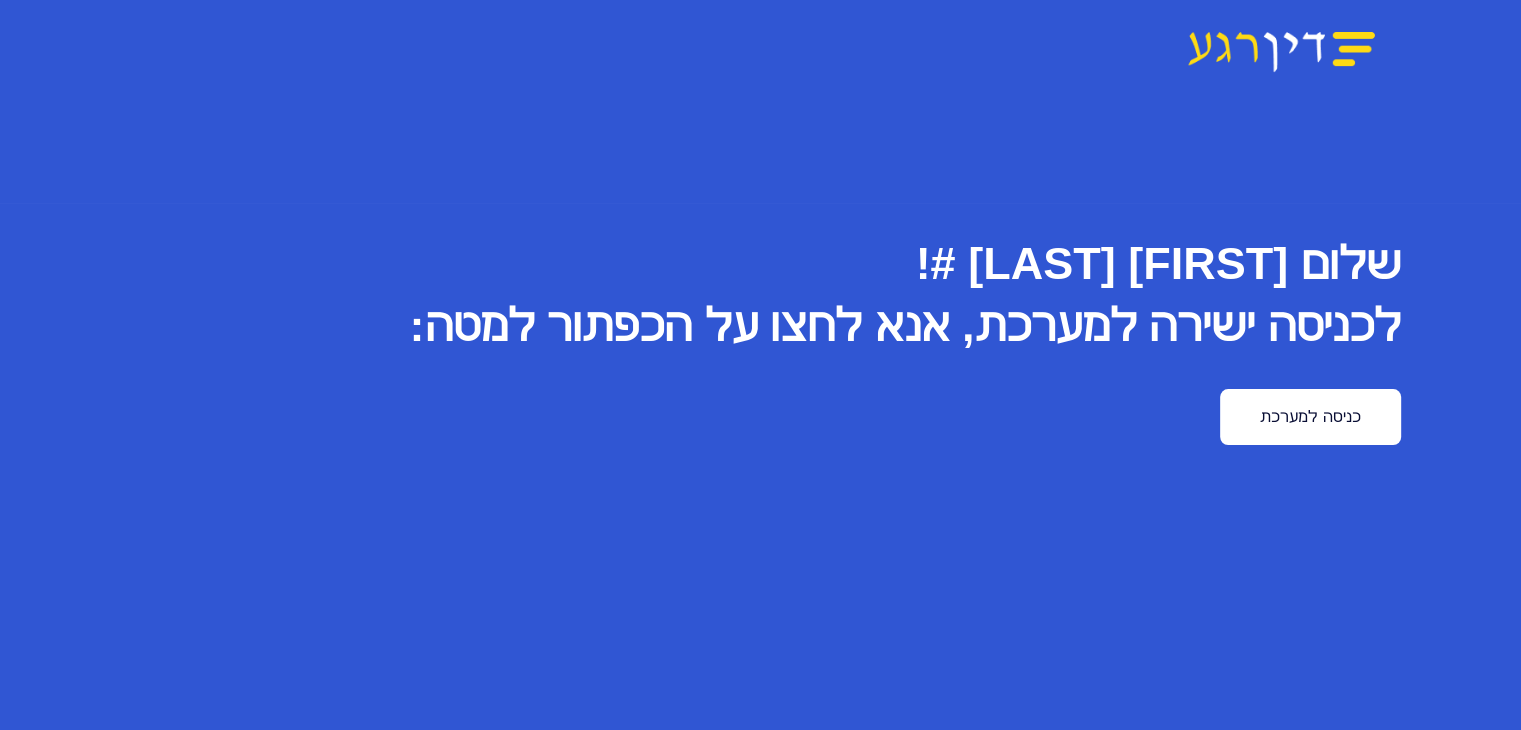 click on "שלום [NAME] [LAST] #!
לכניסה ישירה למערכת, אנא לחצו על הכפתור למטה:
כניסה למערכת" at bounding box center (760, 531) 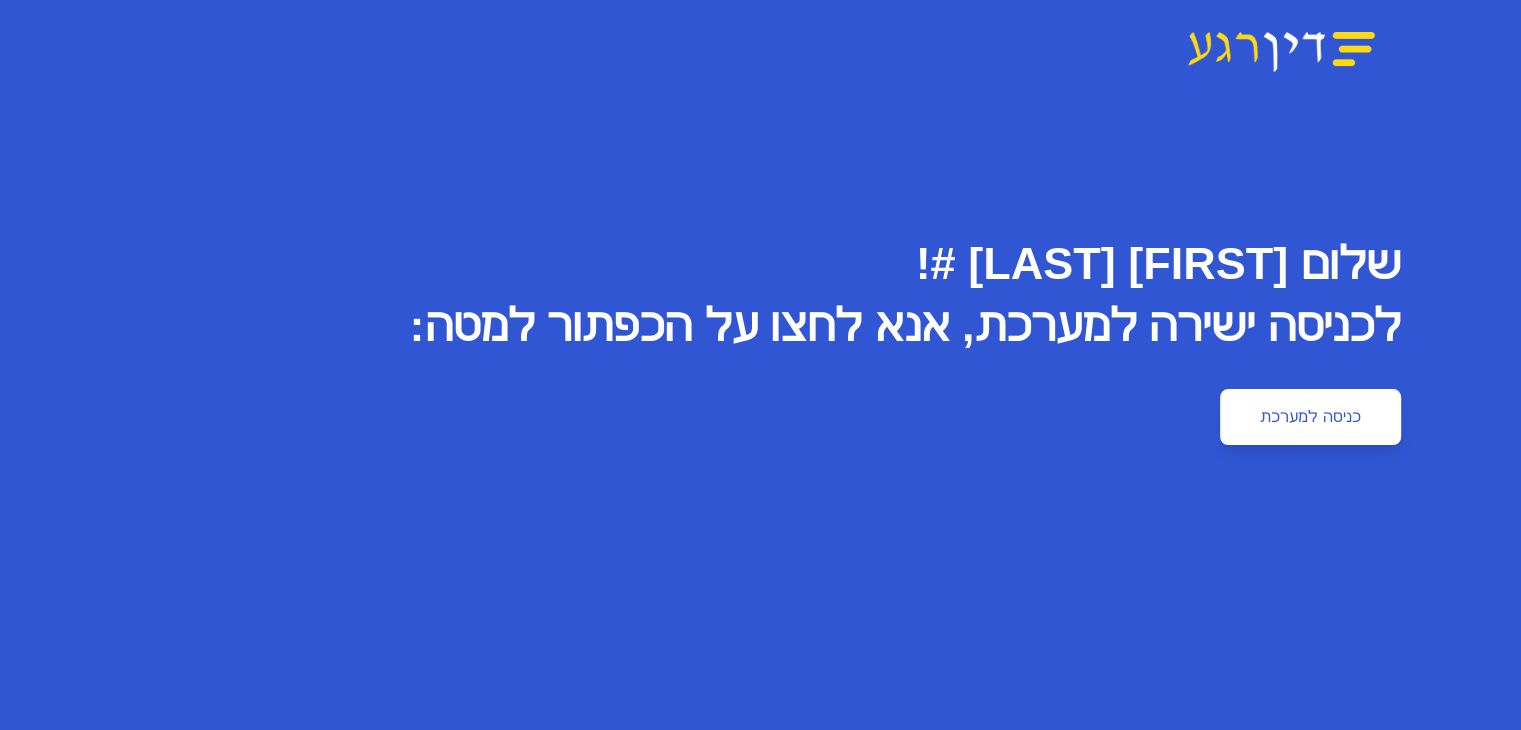 click on "כניסה למערכת" at bounding box center [1310, 417] 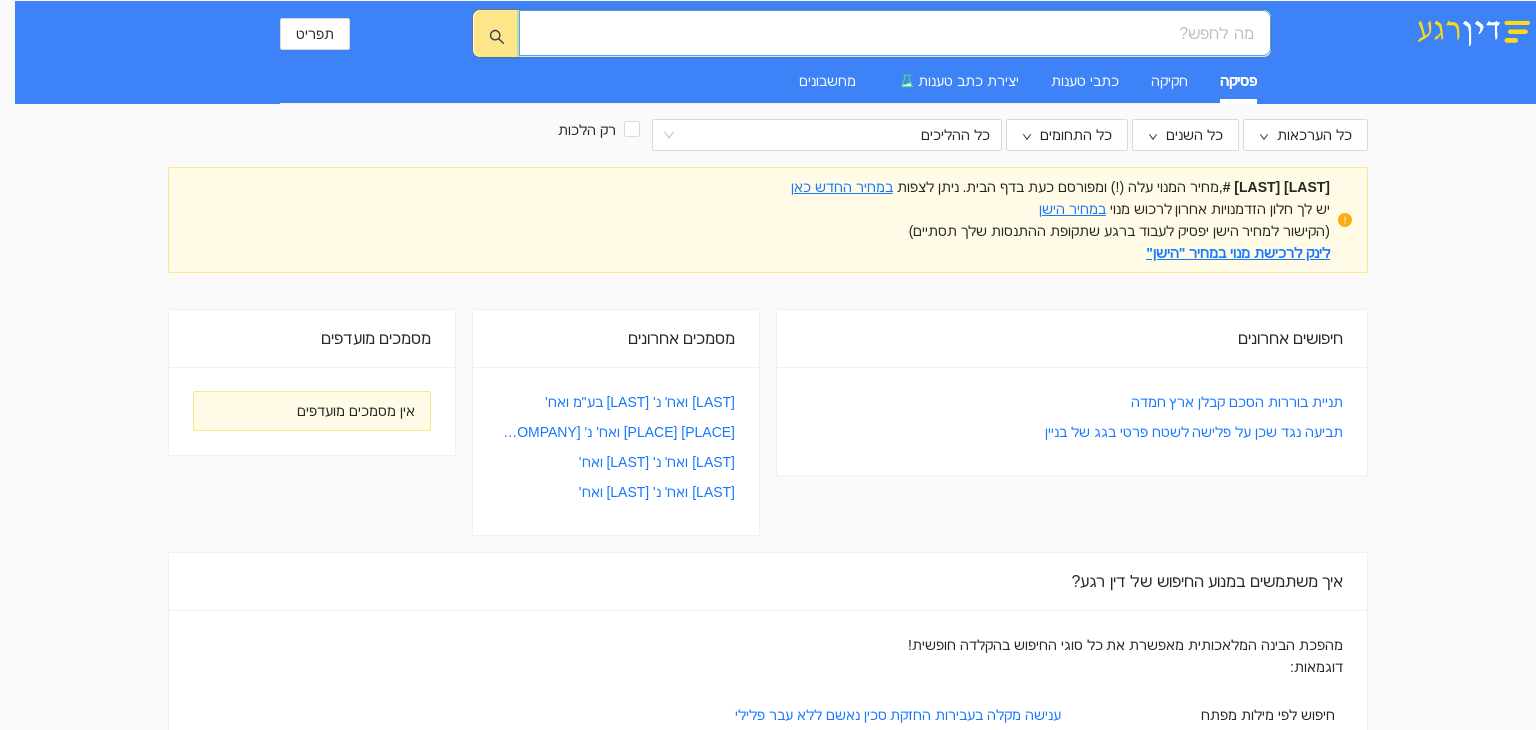 scroll, scrollTop: 0, scrollLeft: 0, axis: both 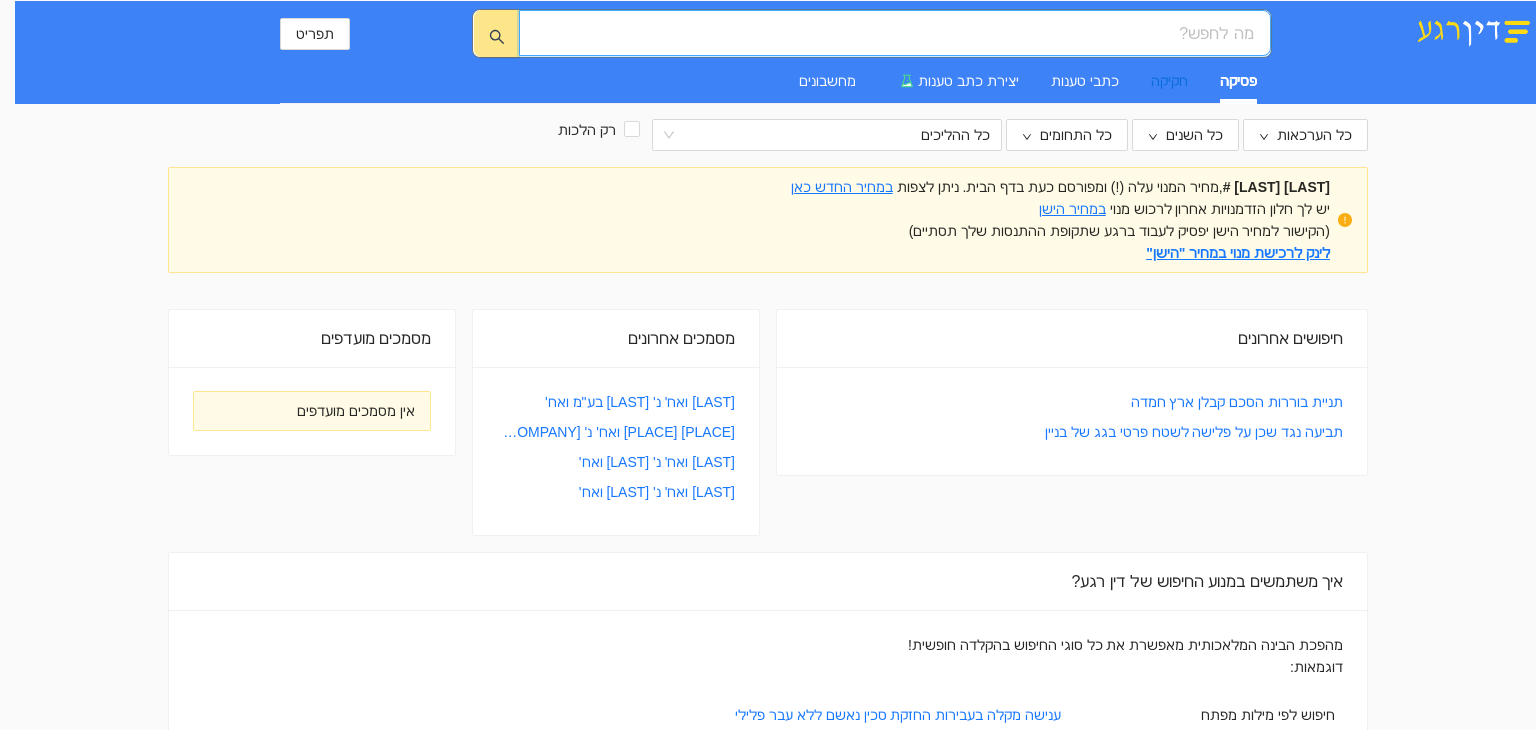 click on "חקיקה" at bounding box center [1169, 81] 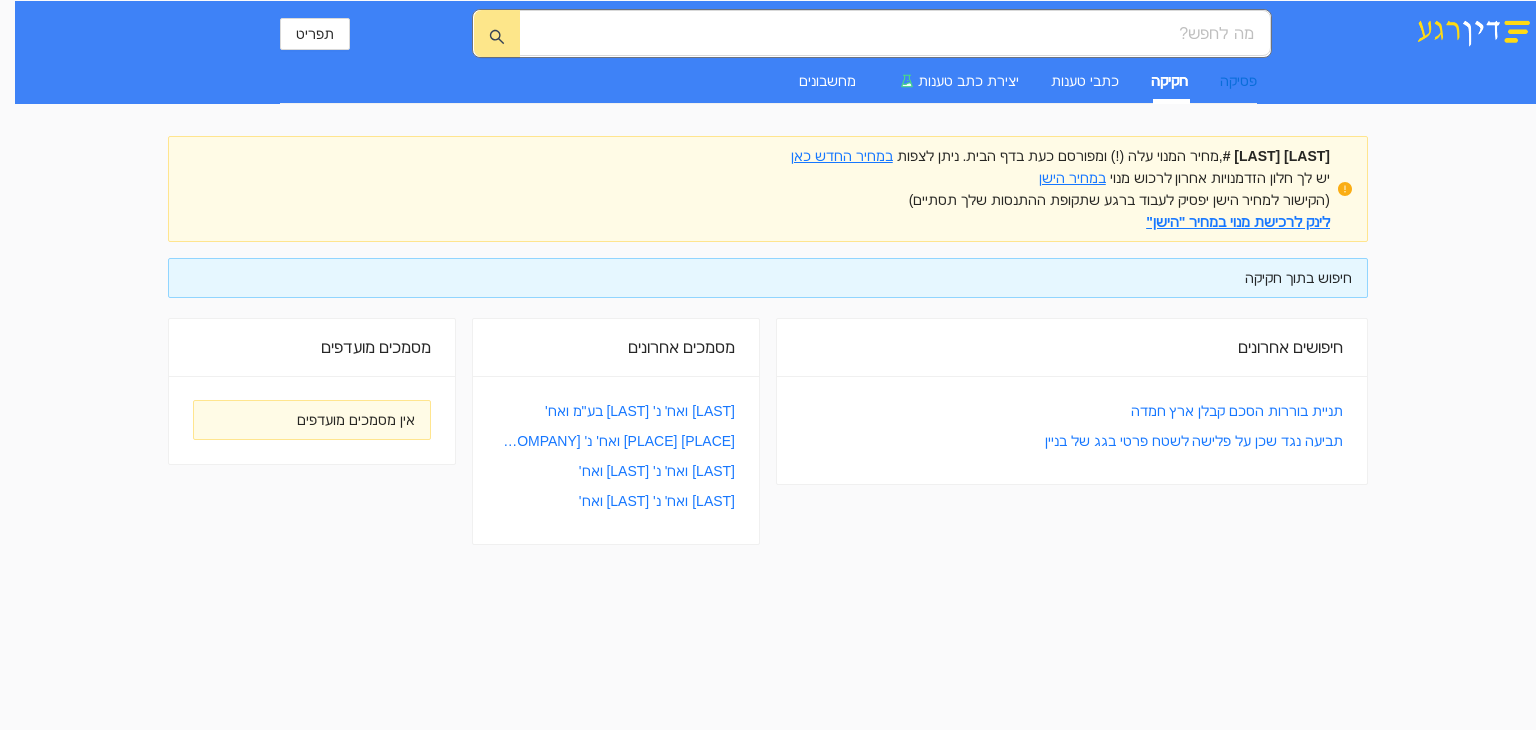 click on "פסיקה" at bounding box center (1238, 81) 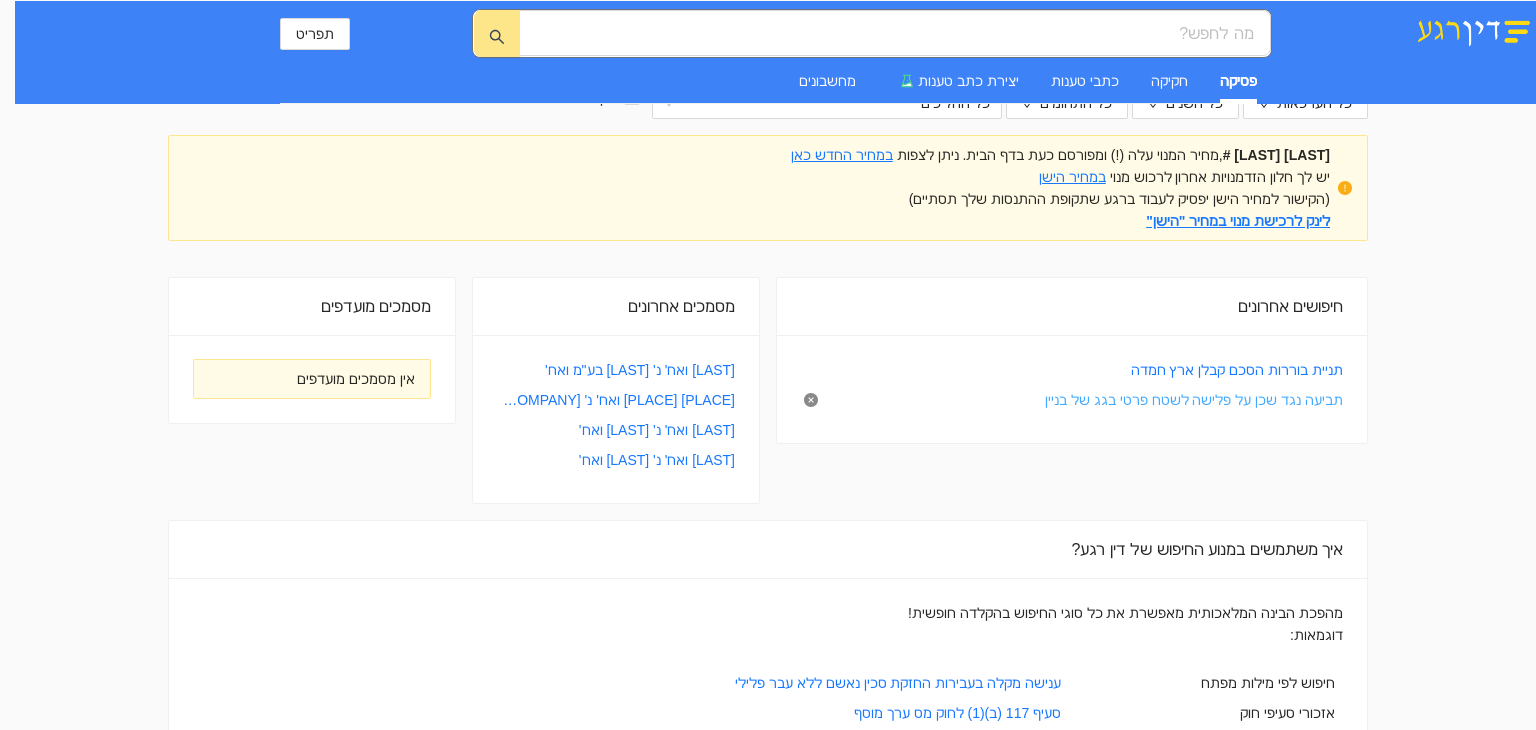 scroll, scrollTop: 0, scrollLeft: 0, axis: both 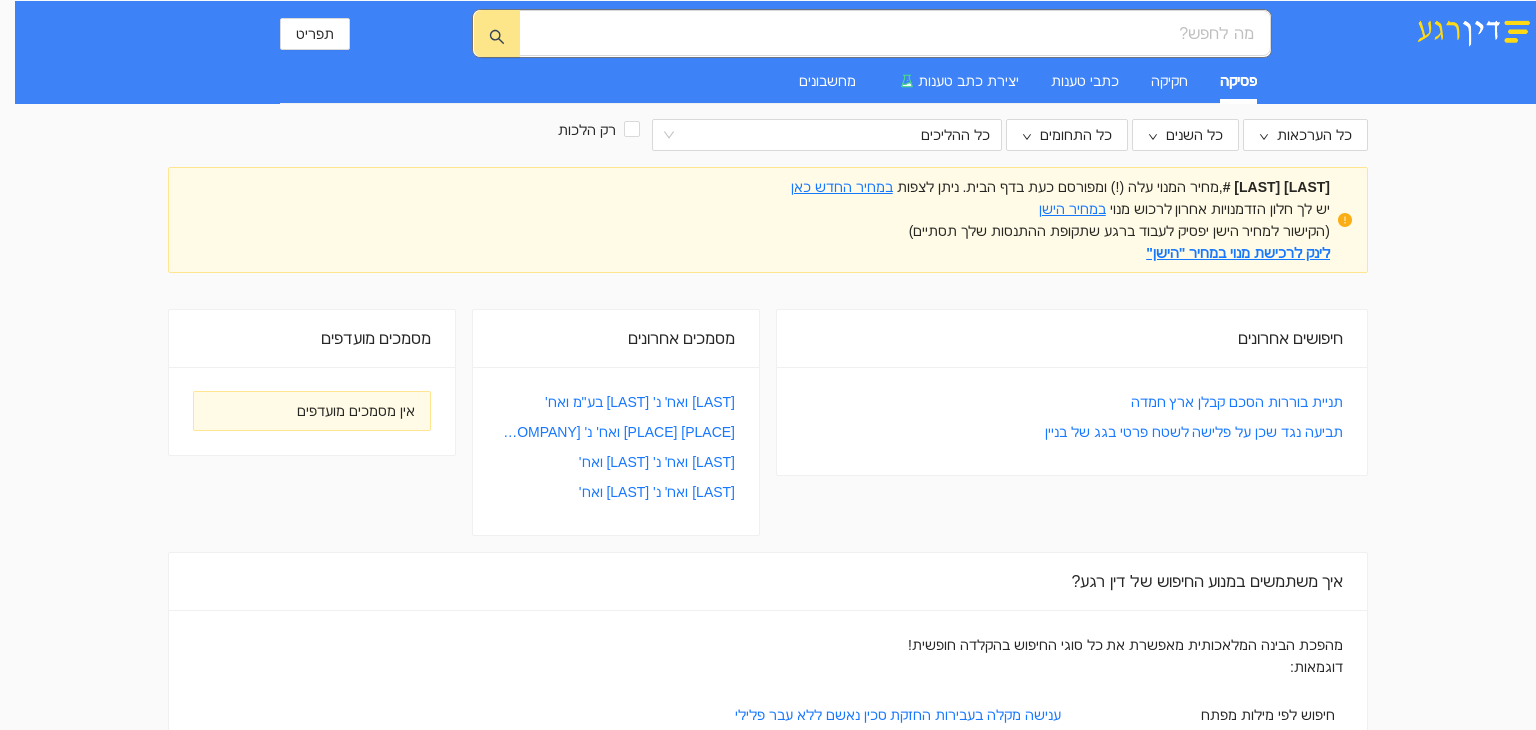 click on "כתבי טענות" at bounding box center [1085, 81] 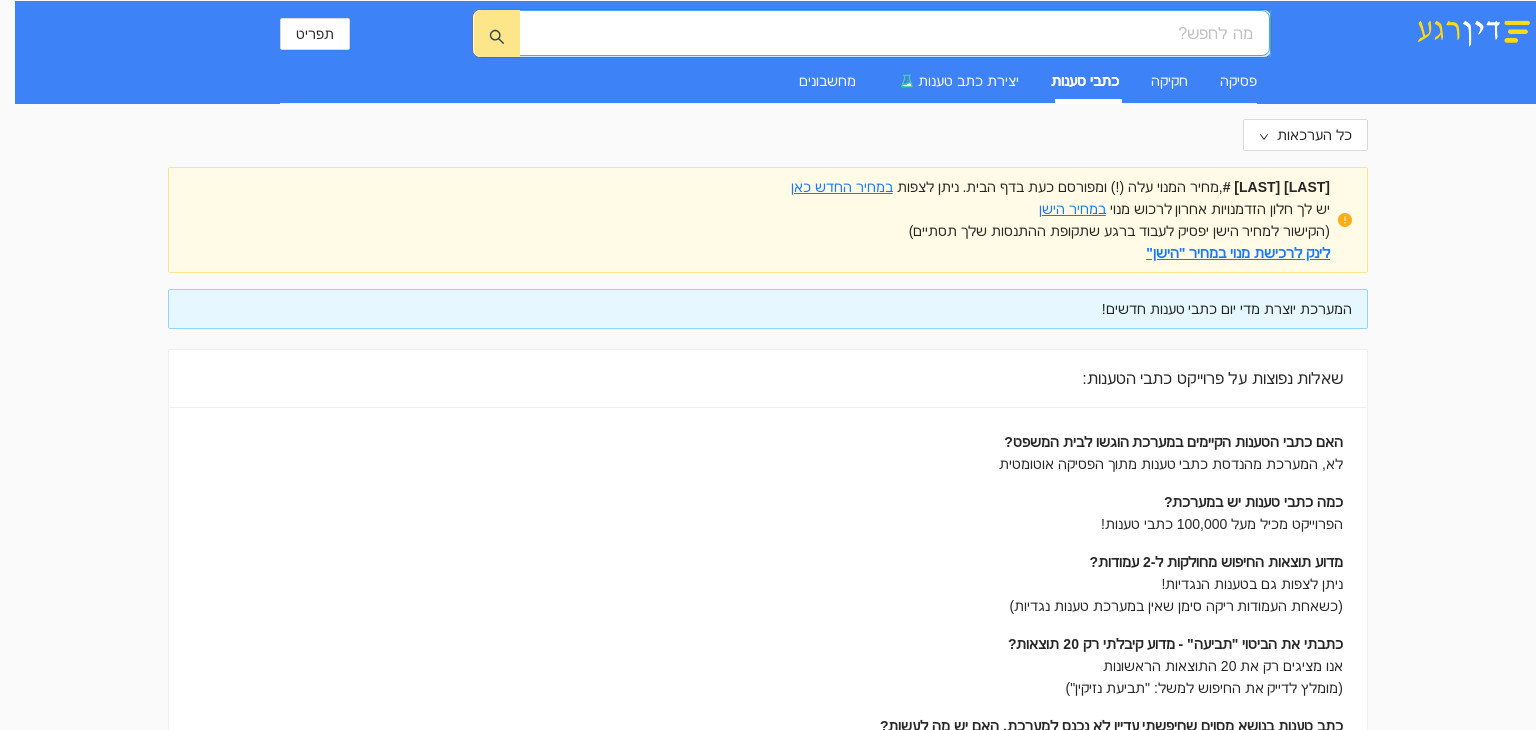 click at bounding box center (902, 33) 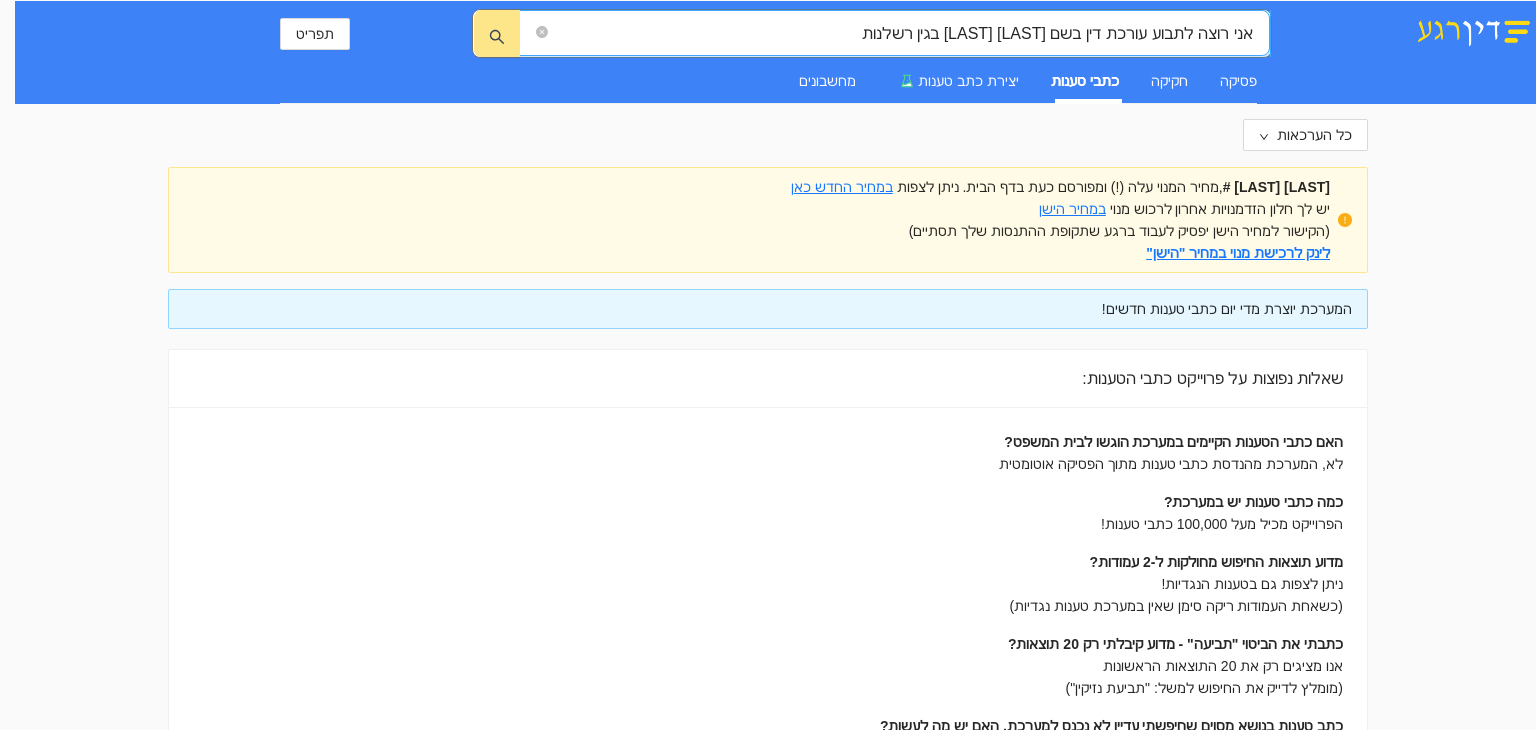 type on "אני רוצה לתבוע עורכת דין בשם [LAST] [LAST] בגין רשלנות" 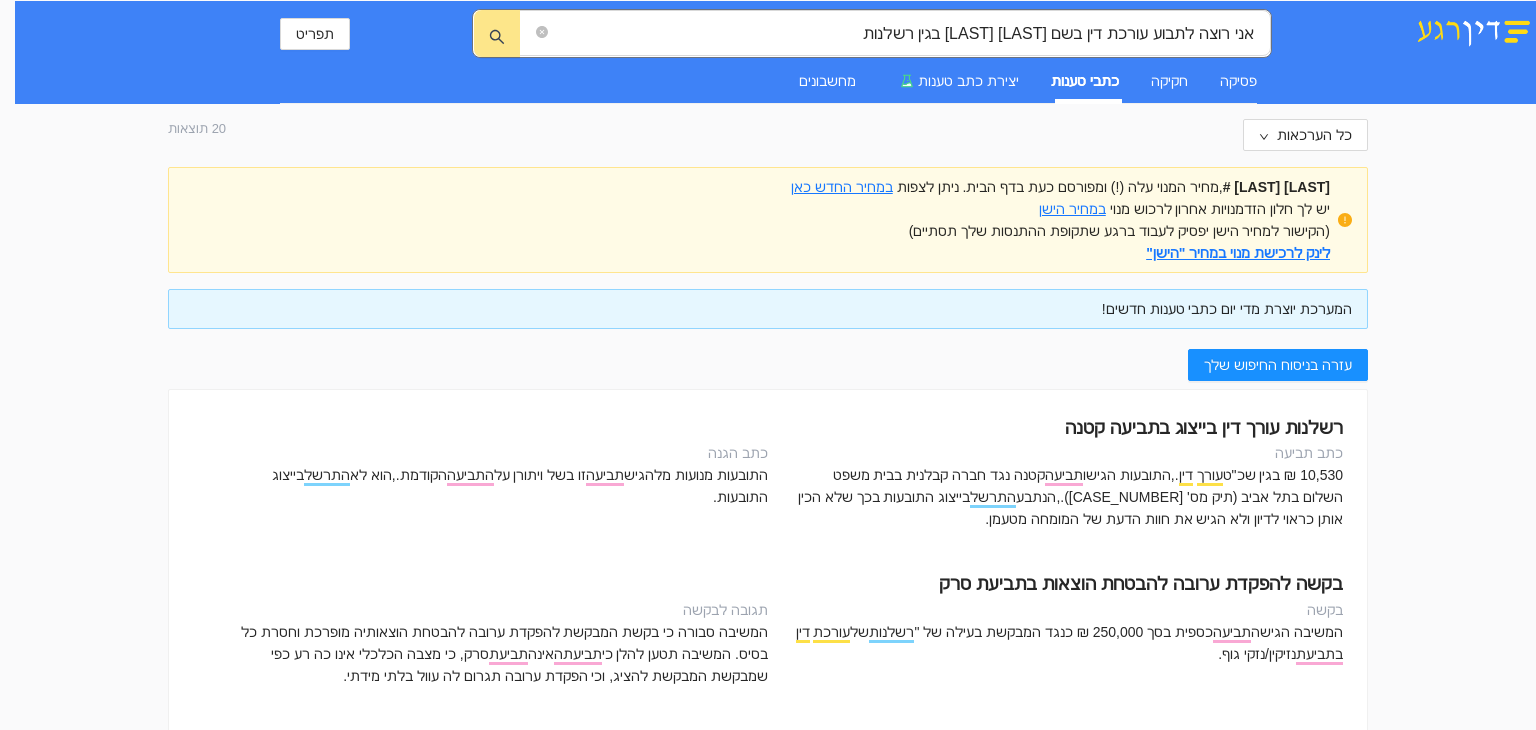 click on "בסכום של [AMOUNT] ש"ח" at bounding box center (1067, 497) 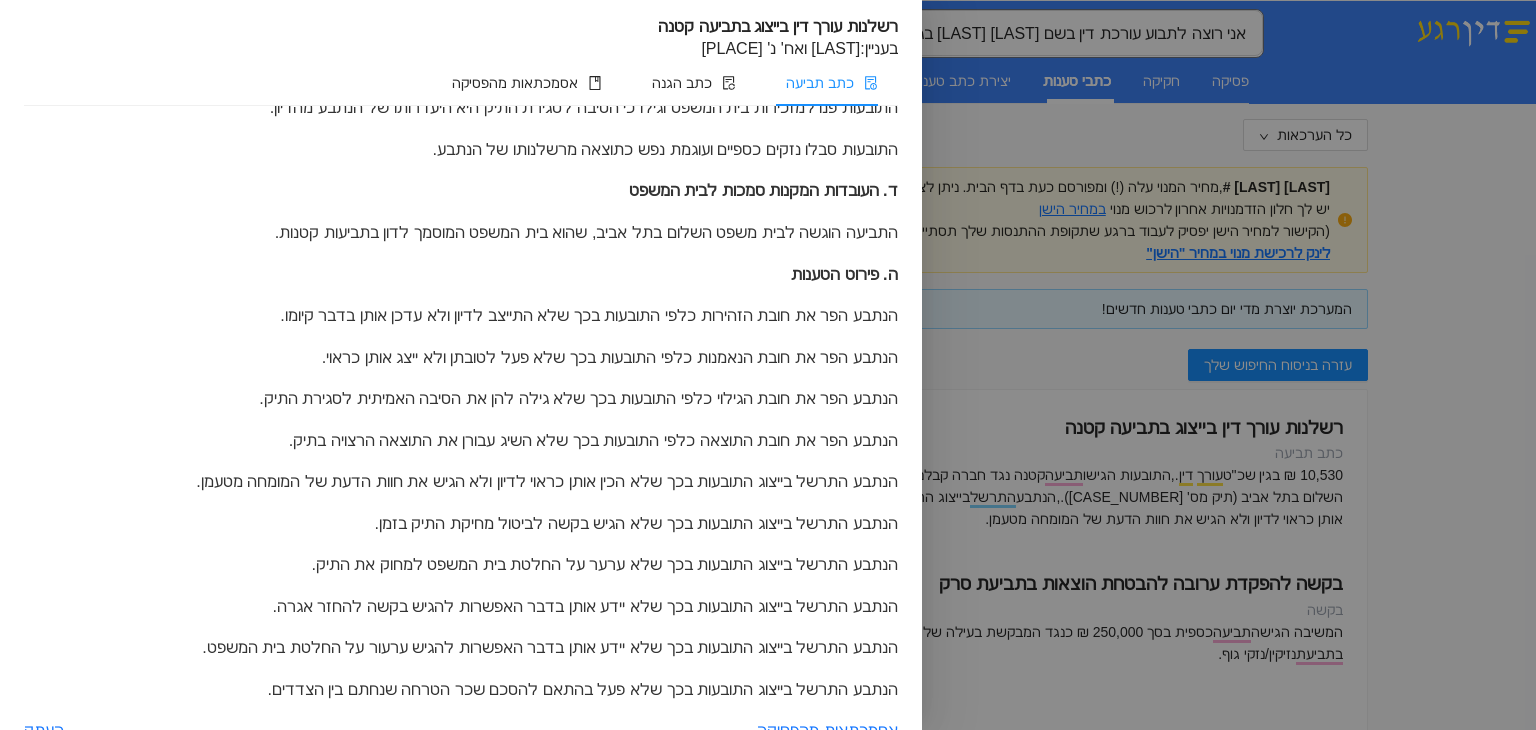 scroll, scrollTop: 921, scrollLeft: 0, axis: vertical 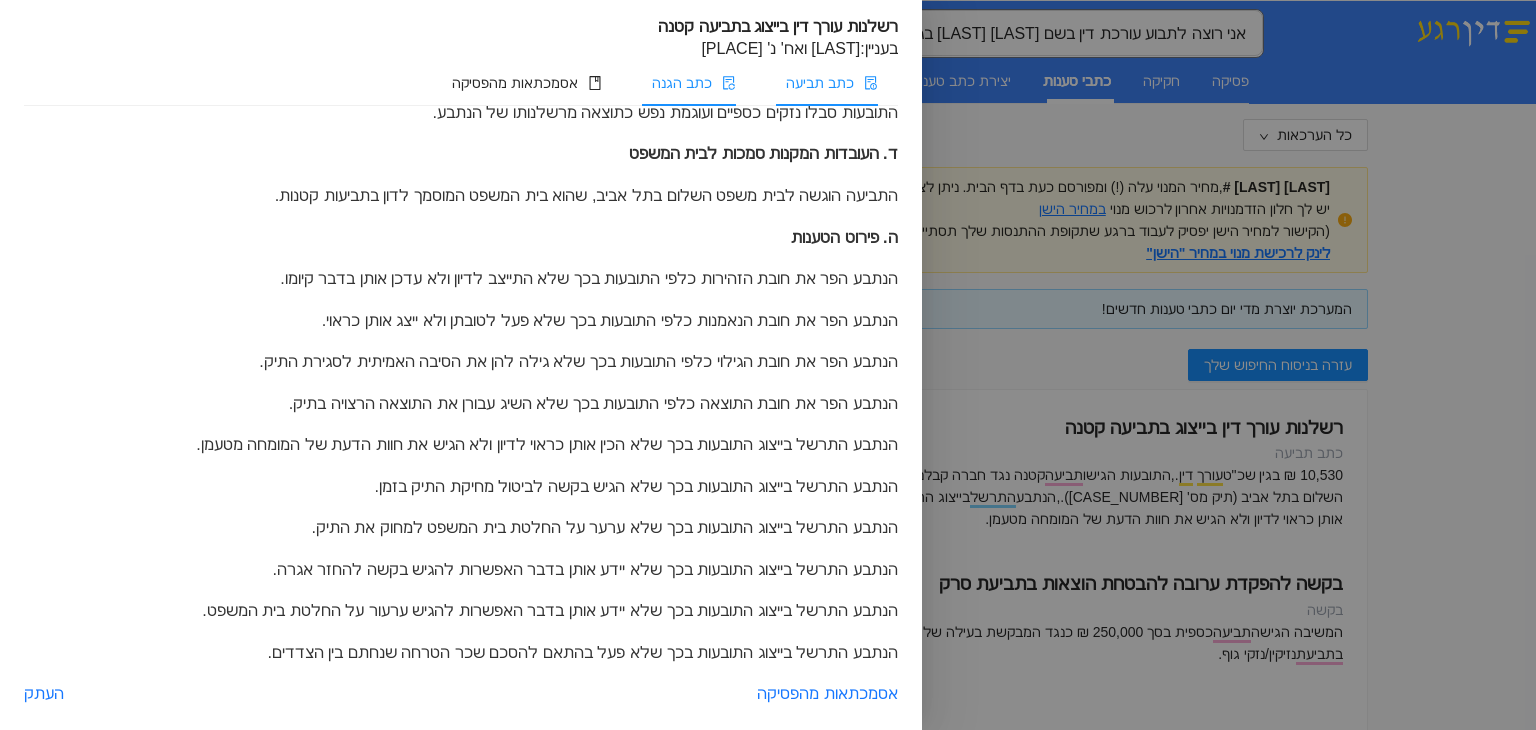 click on "כתב הגנה" at bounding box center (689, 83) 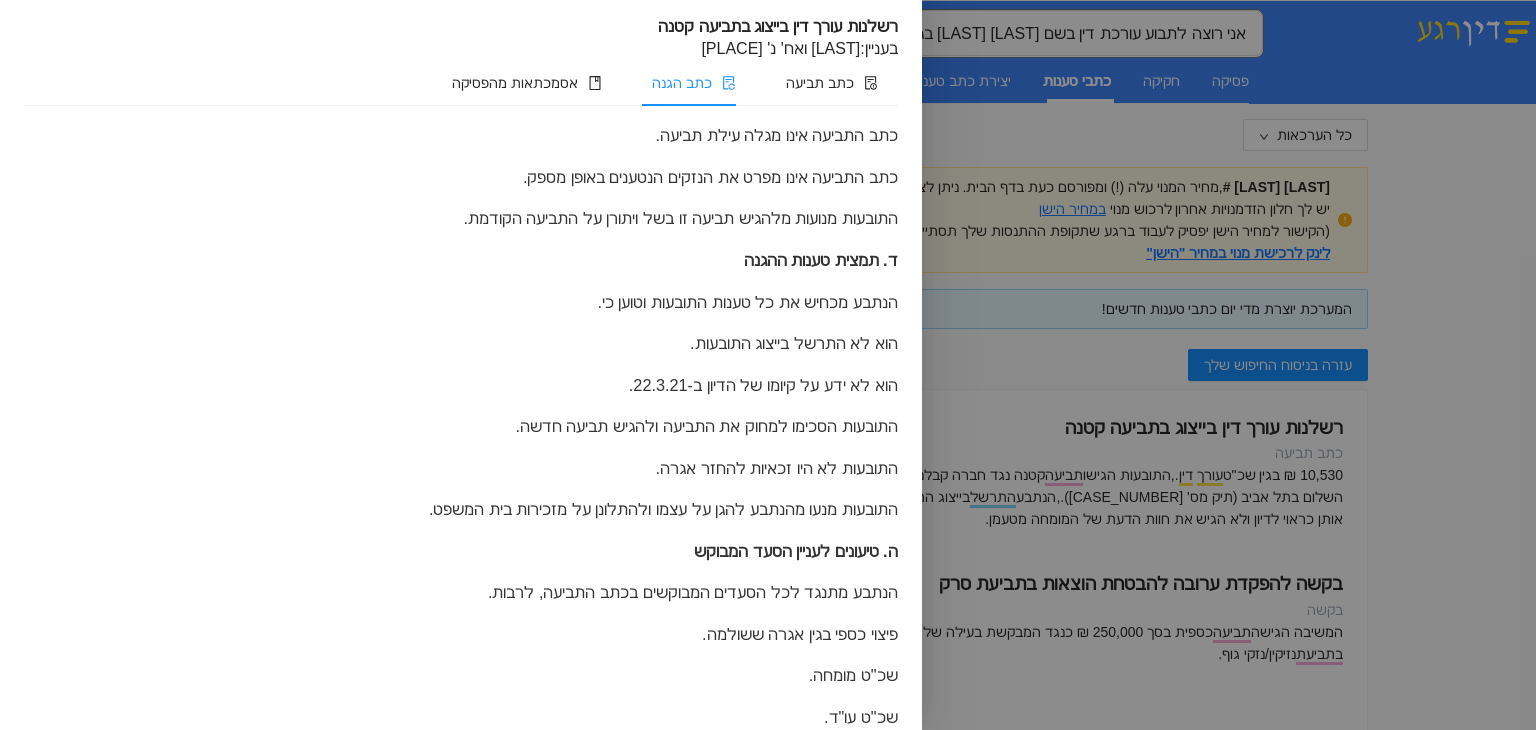 scroll, scrollTop: 0, scrollLeft: 0, axis: both 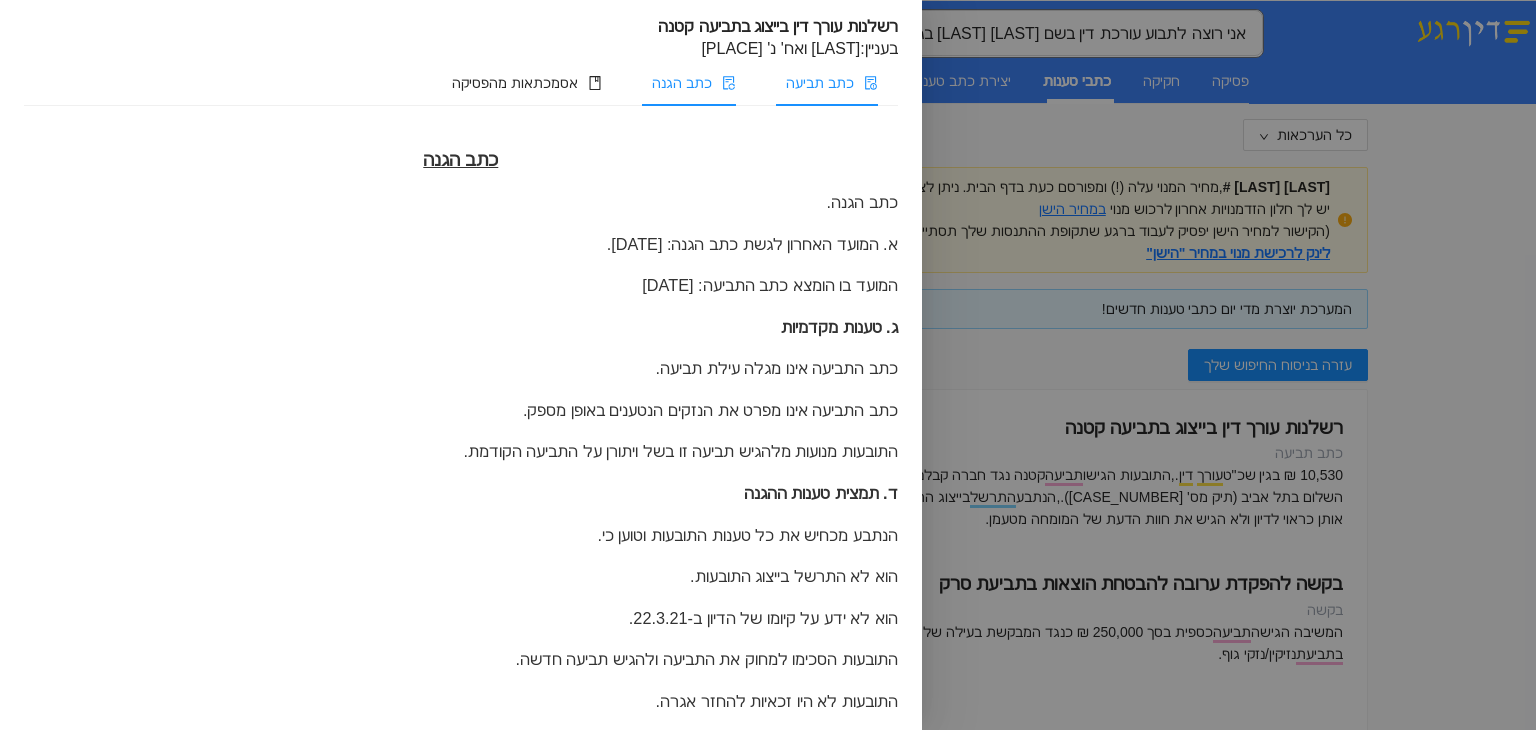 click on "כתב תביעה" at bounding box center [827, 83] 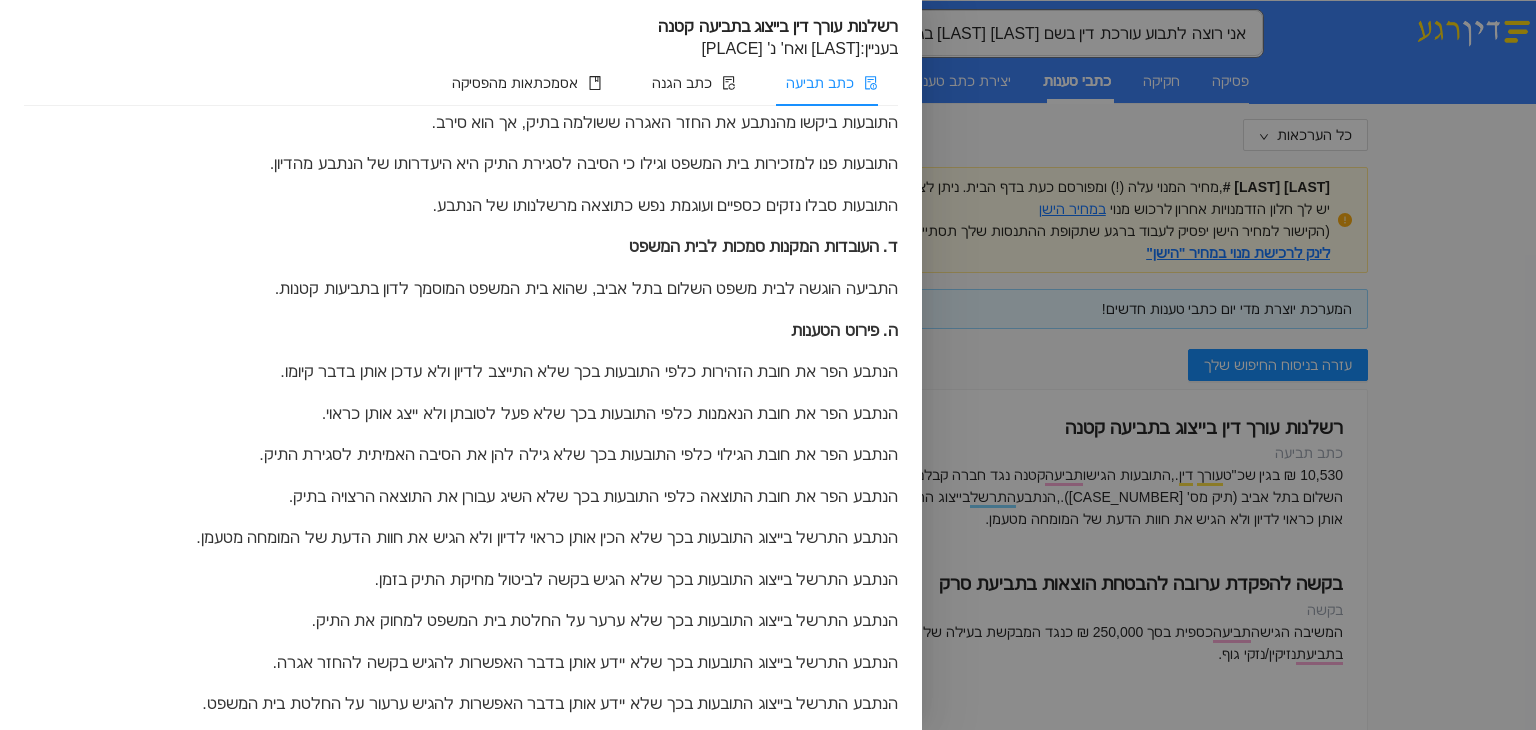 scroll, scrollTop: 921, scrollLeft: 0, axis: vertical 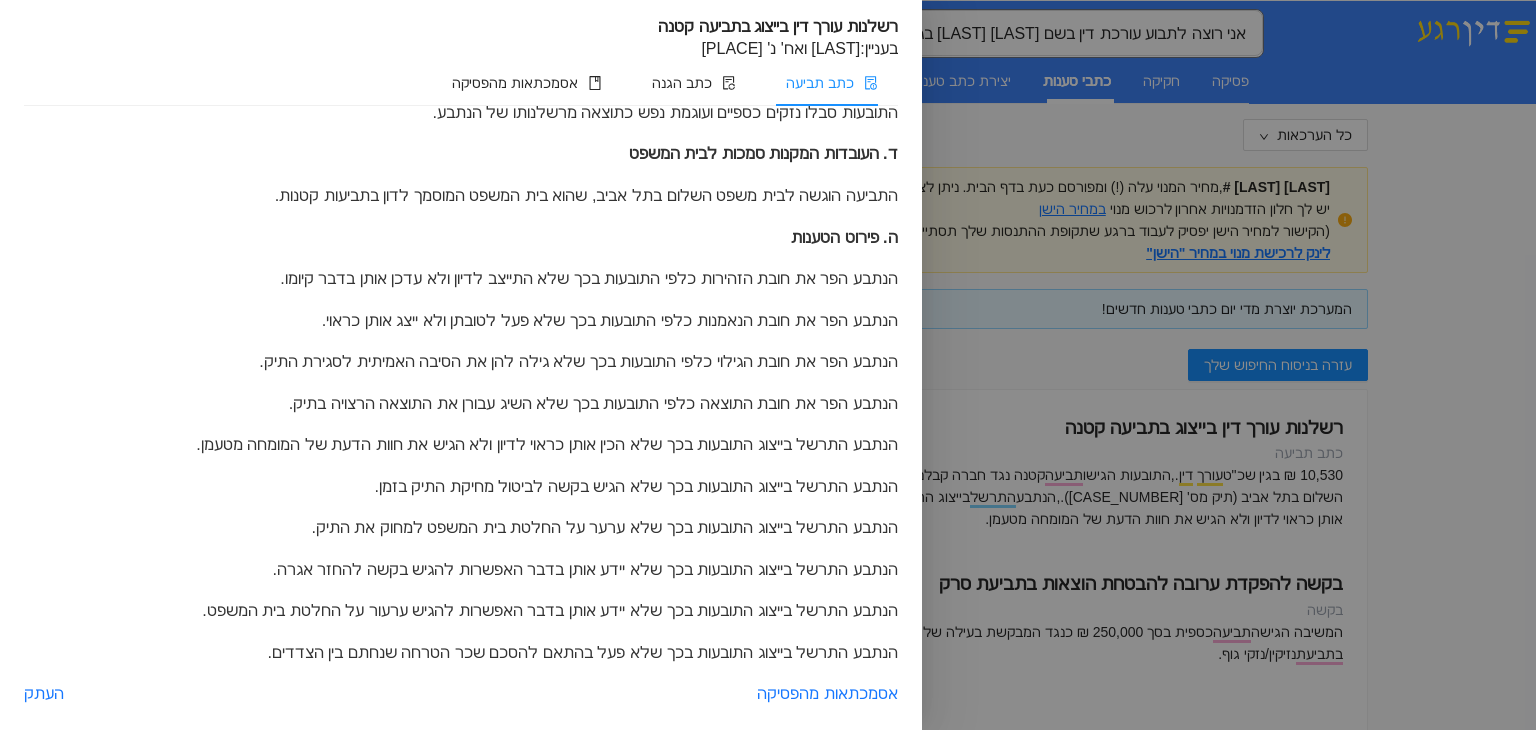 click at bounding box center (768, 365) 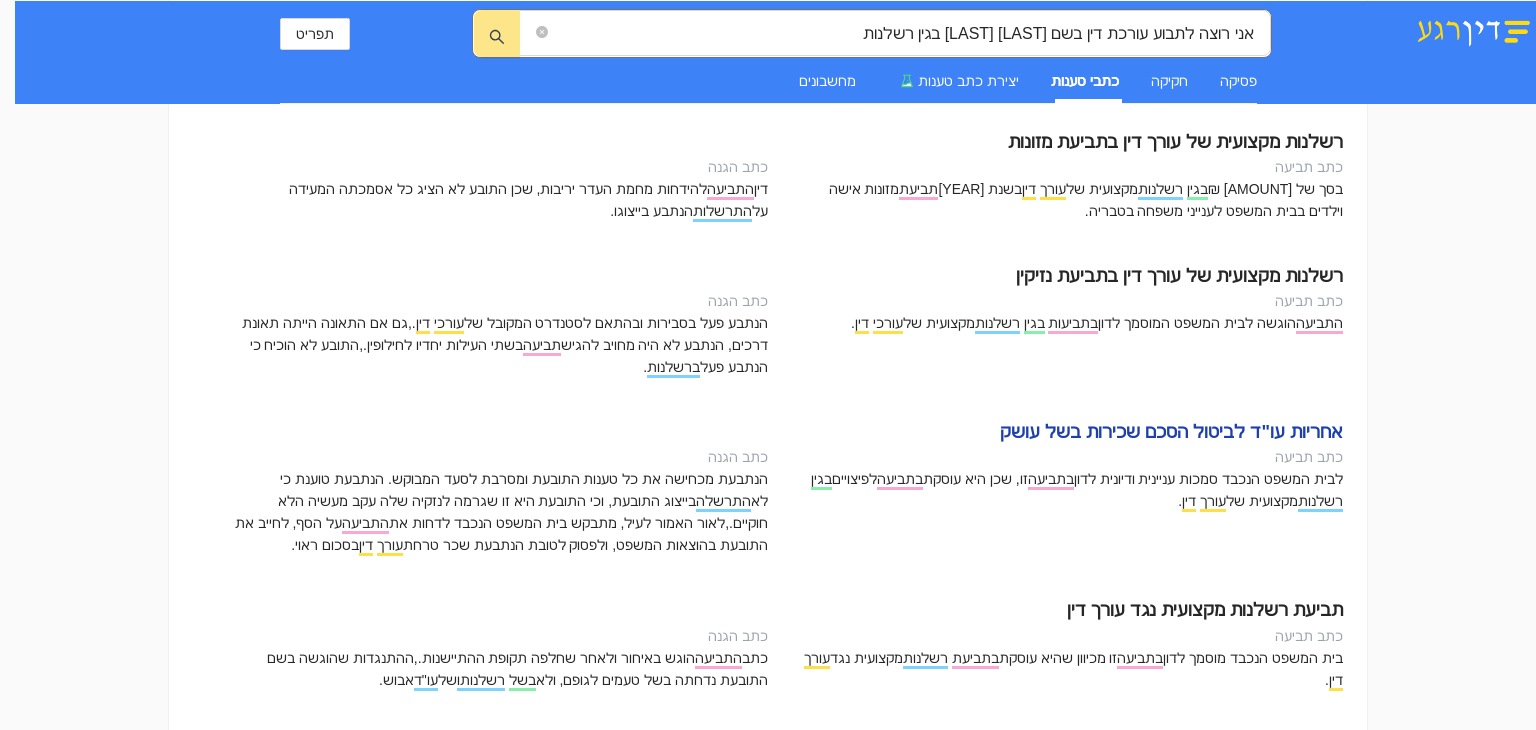 scroll, scrollTop: 600, scrollLeft: 0, axis: vertical 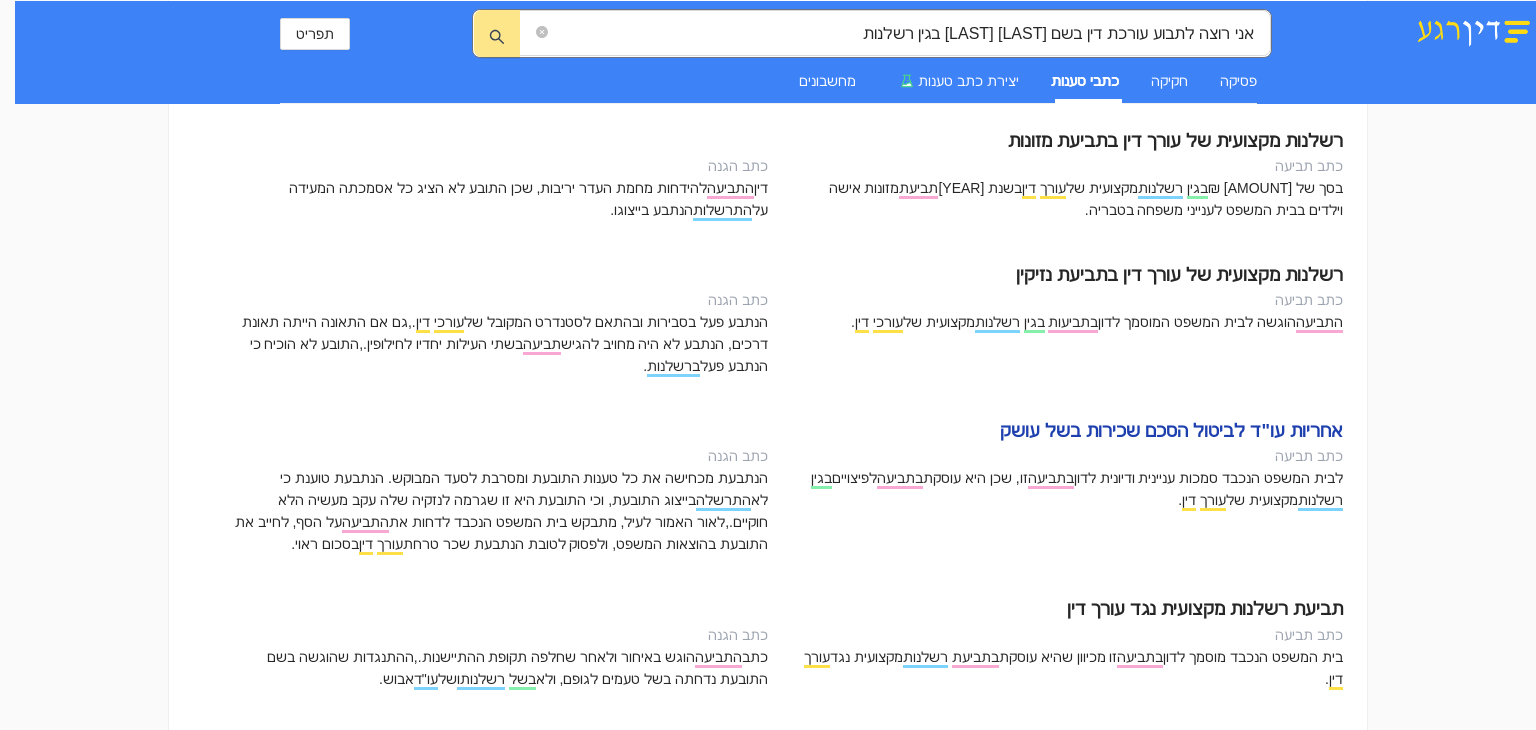 click on "אחריות עו"ד לביטול הסכם שכירות בשל עושק" at bounding box center [768, 431] 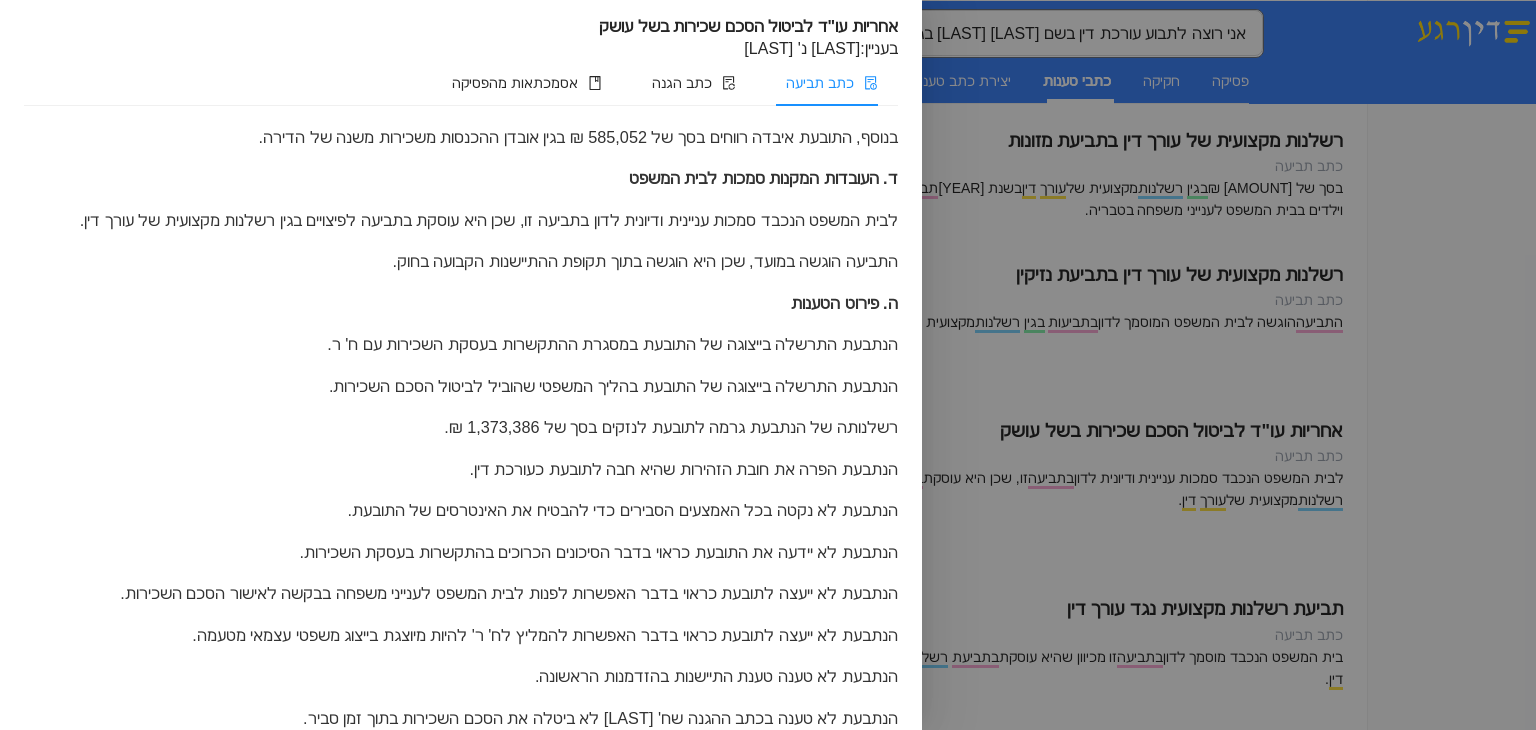 scroll, scrollTop: 1155, scrollLeft: 0, axis: vertical 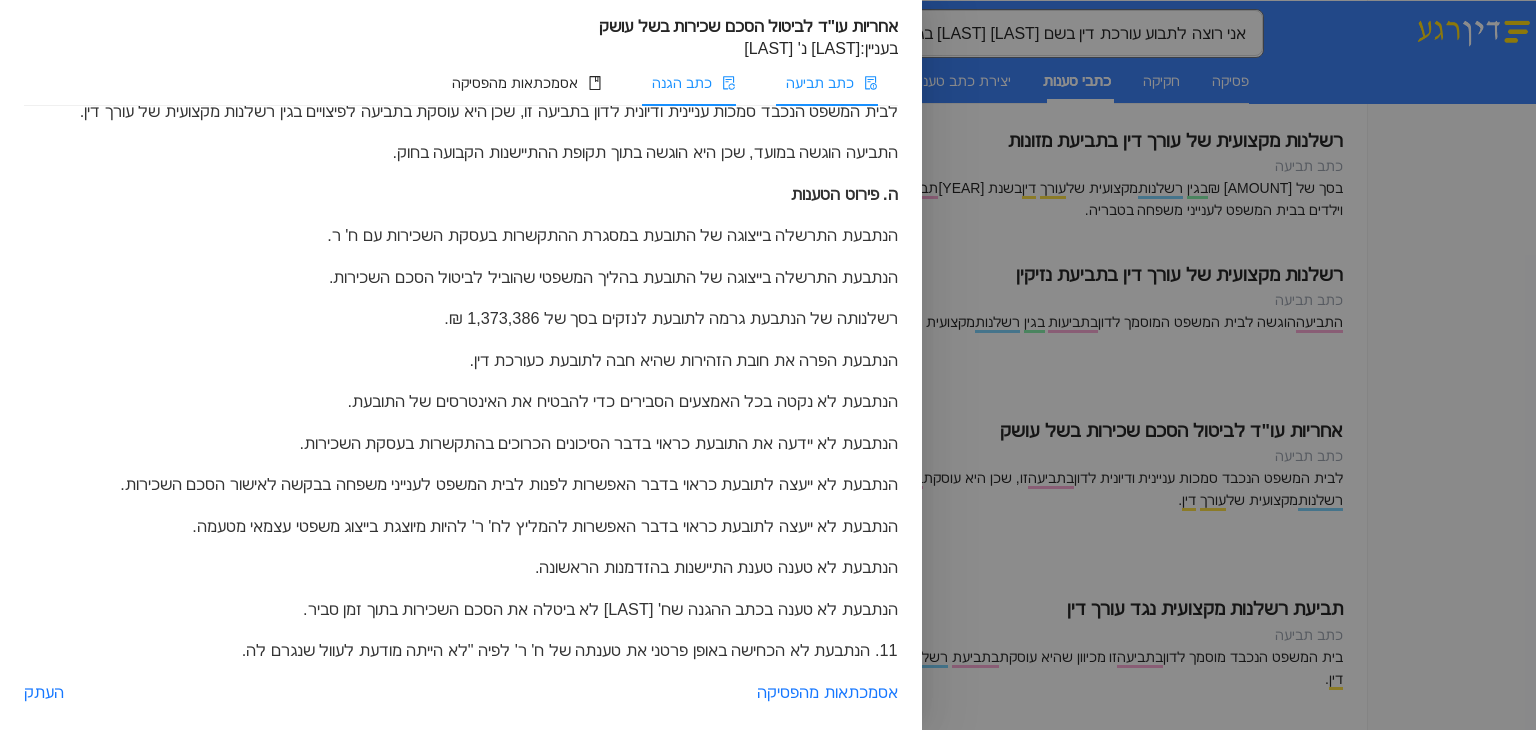 click on "כתב הגנה" at bounding box center (682, 83) 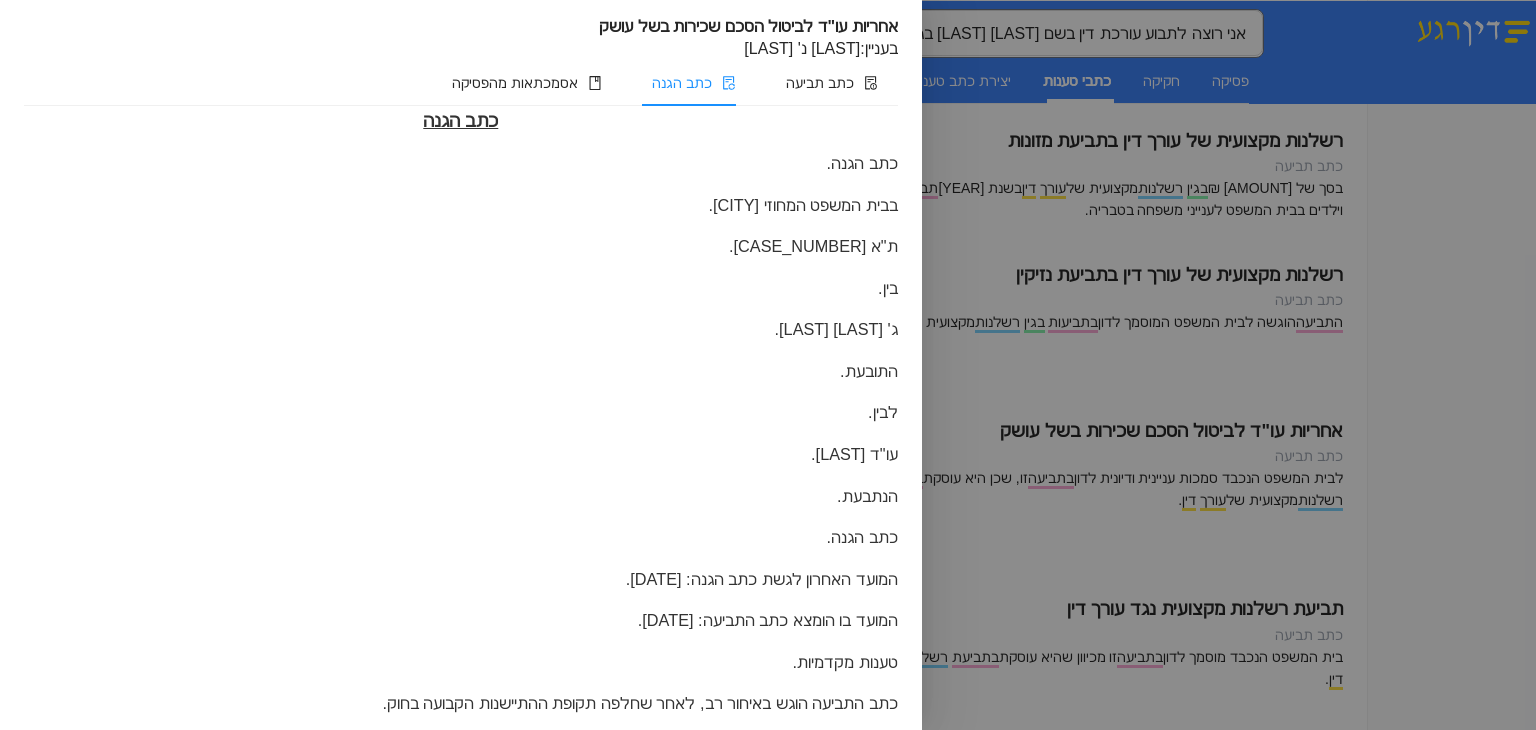 scroll, scrollTop: 0, scrollLeft: 0, axis: both 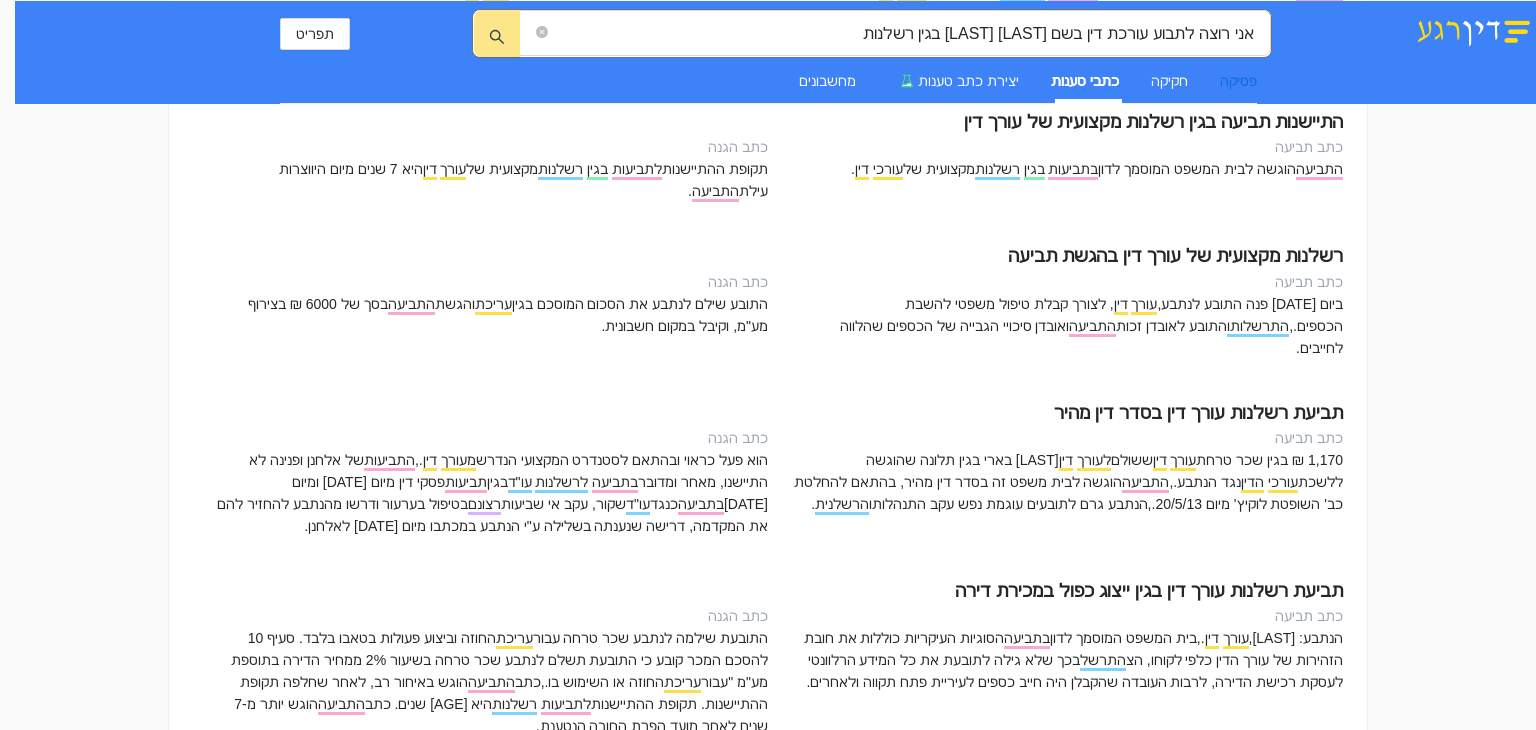 click on "פסיקה" at bounding box center (1238, 81) 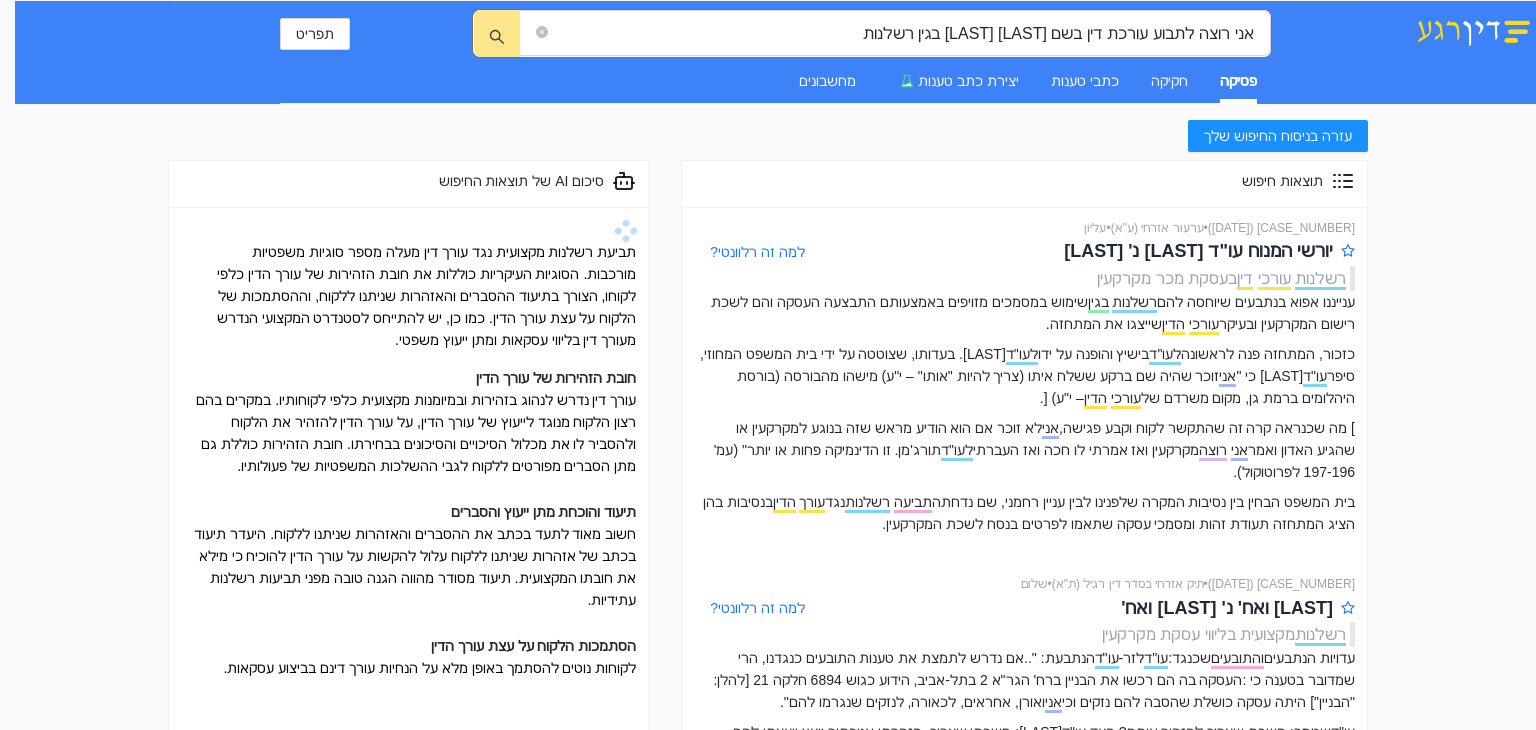 scroll, scrollTop: 200, scrollLeft: 0, axis: vertical 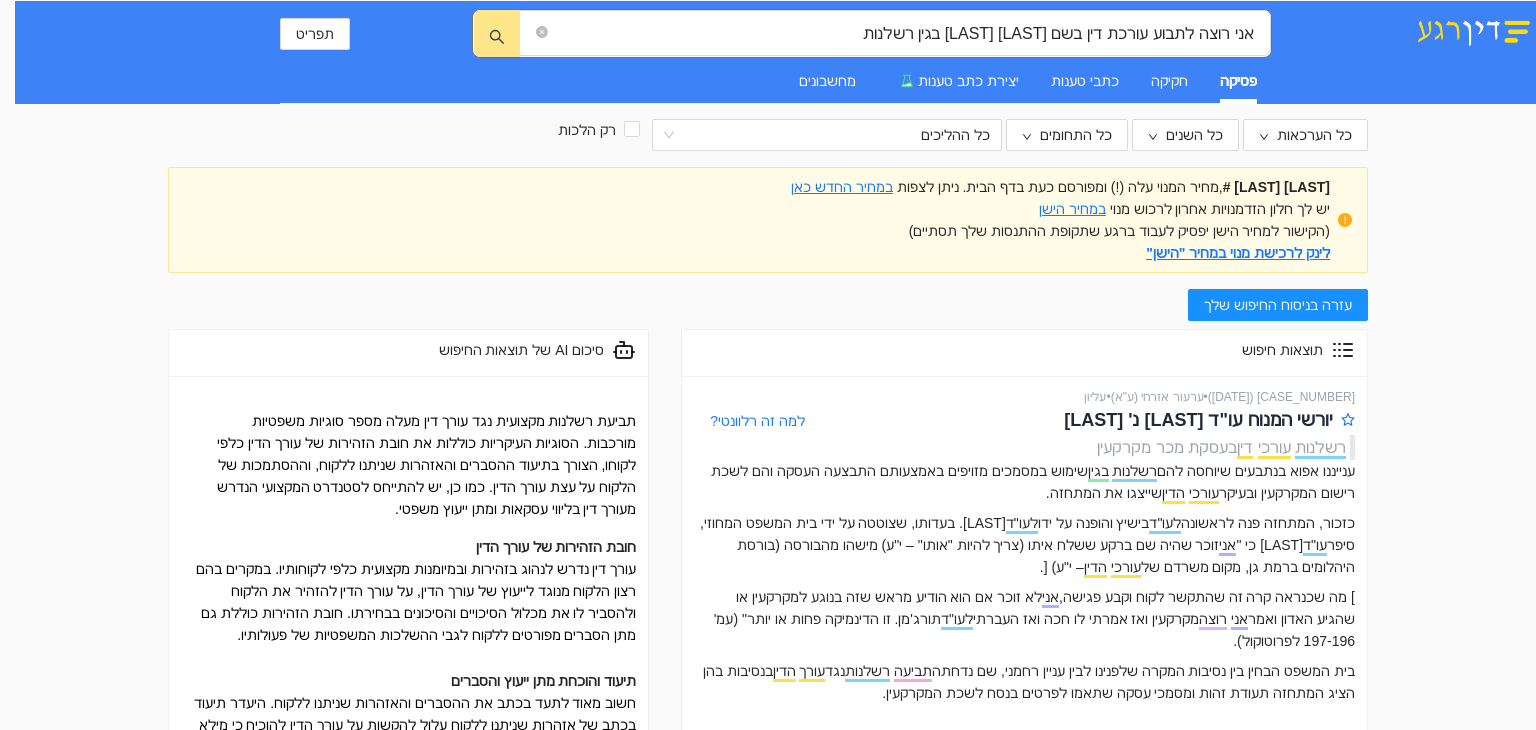 click on "פסיקה" at bounding box center [1238, 81] 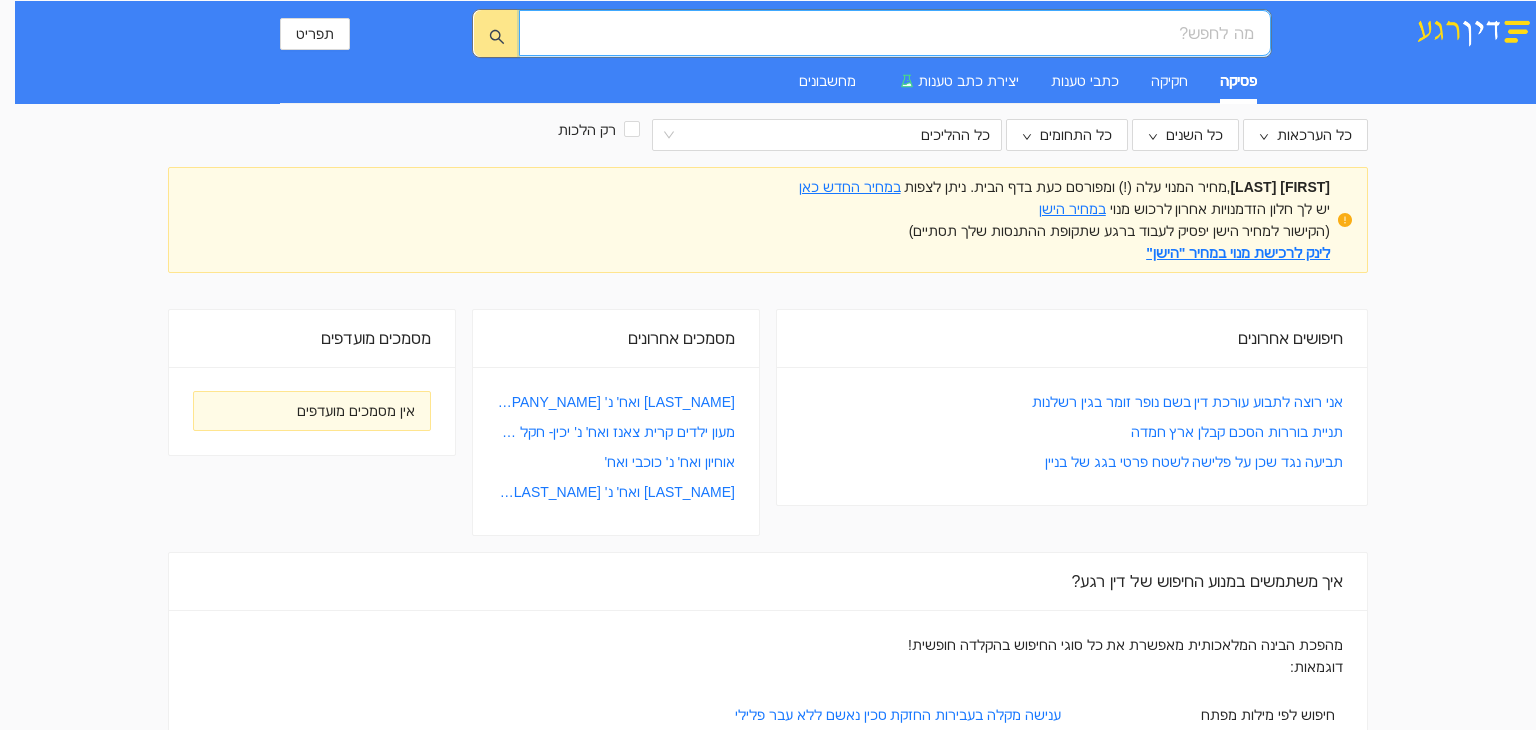 scroll, scrollTop: 0, scrollLeft: 0, axis: both 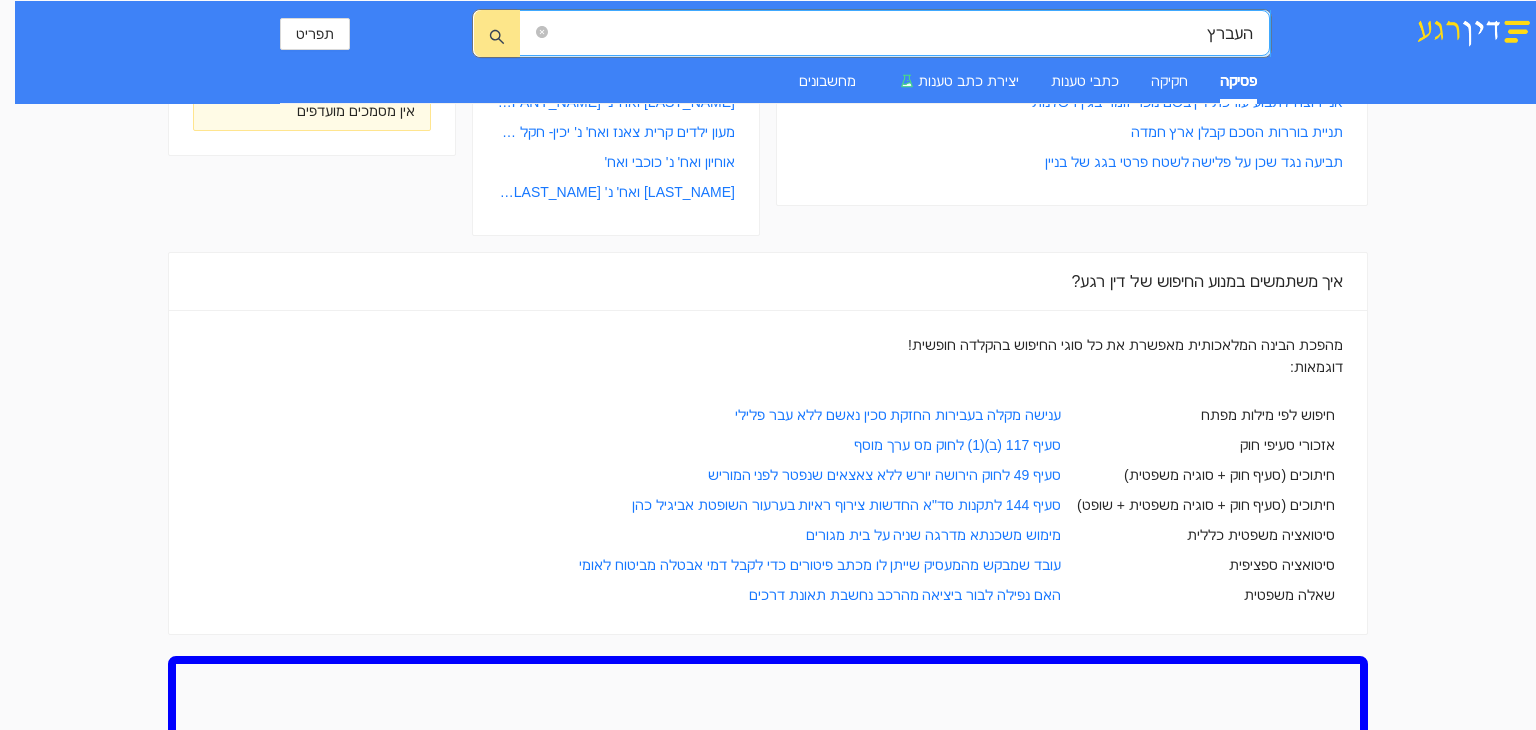 click on "העברץ" at bounding box center (902, 33) 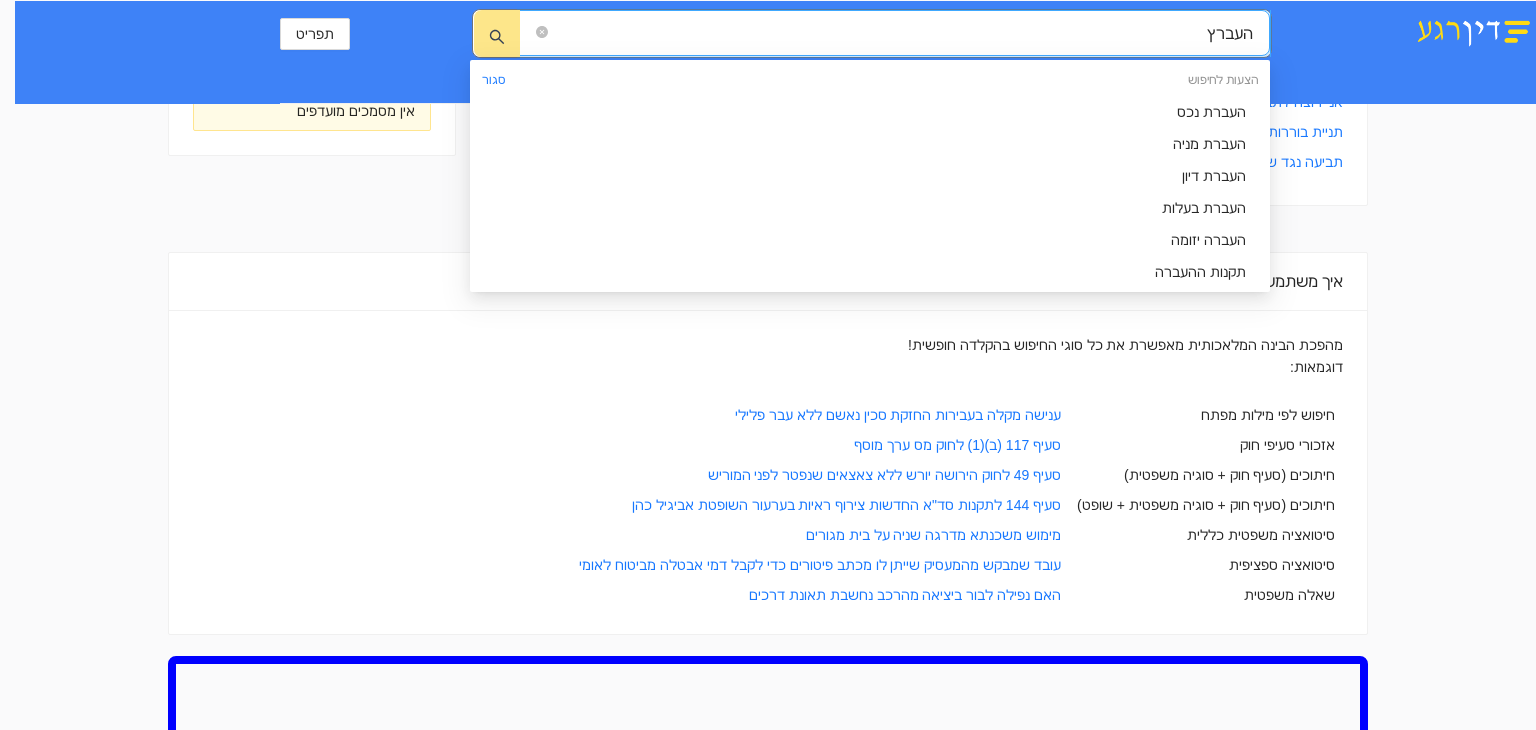 click on "העברץ" at bounding box center (902, 33) 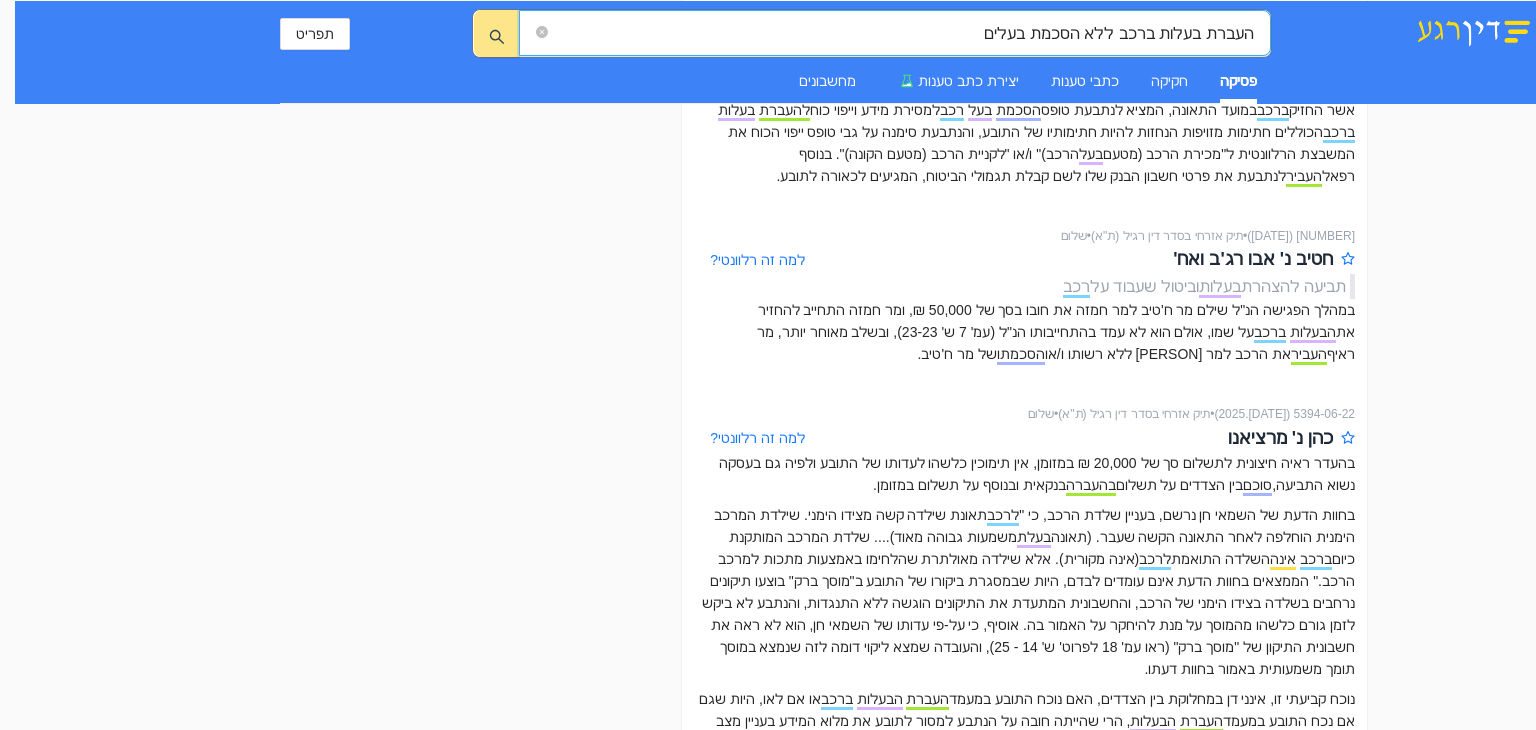 scroll, scrollTop: 1100, scrollLeft: 0, axis: vertical 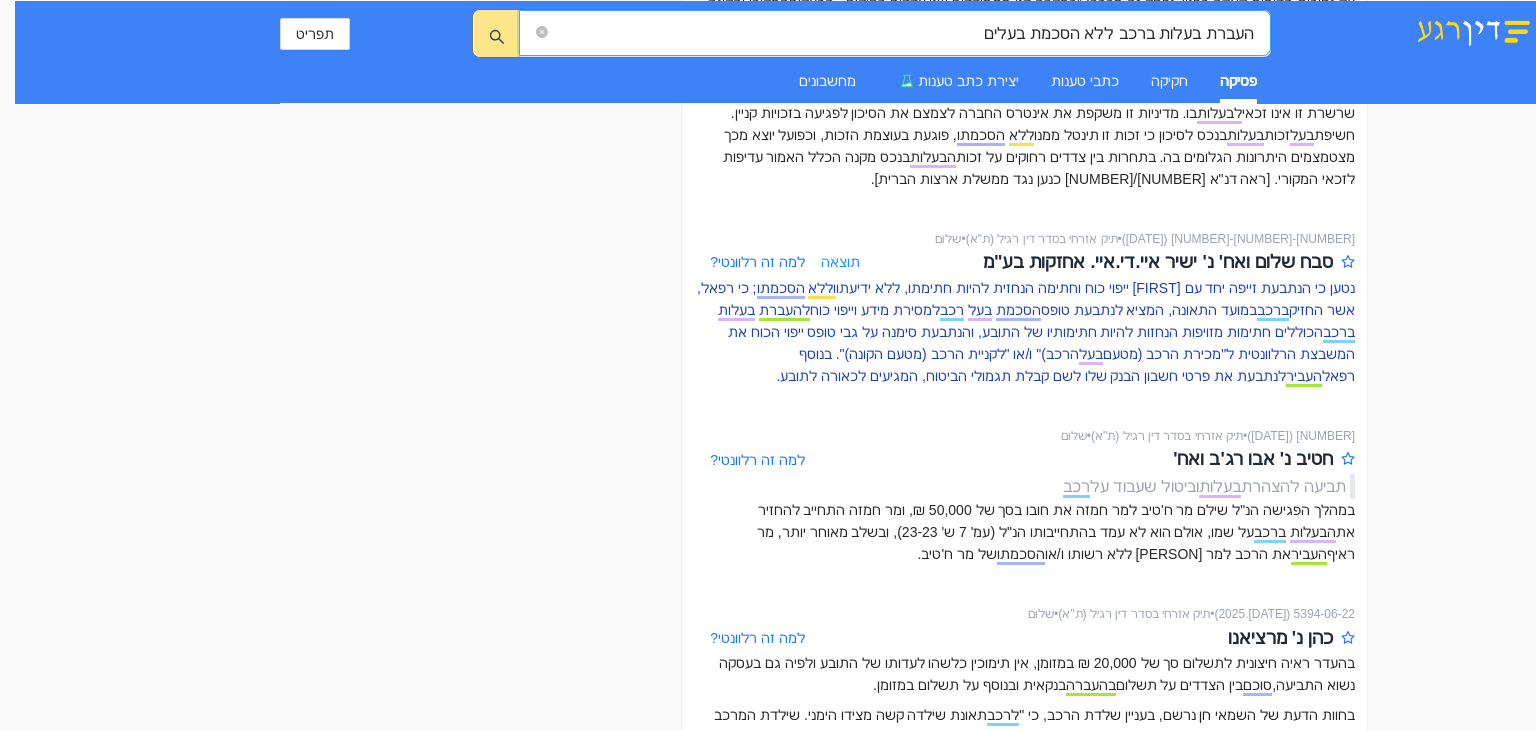 type on "העברת בעלות ברכב ללא הסכמת בעלים" 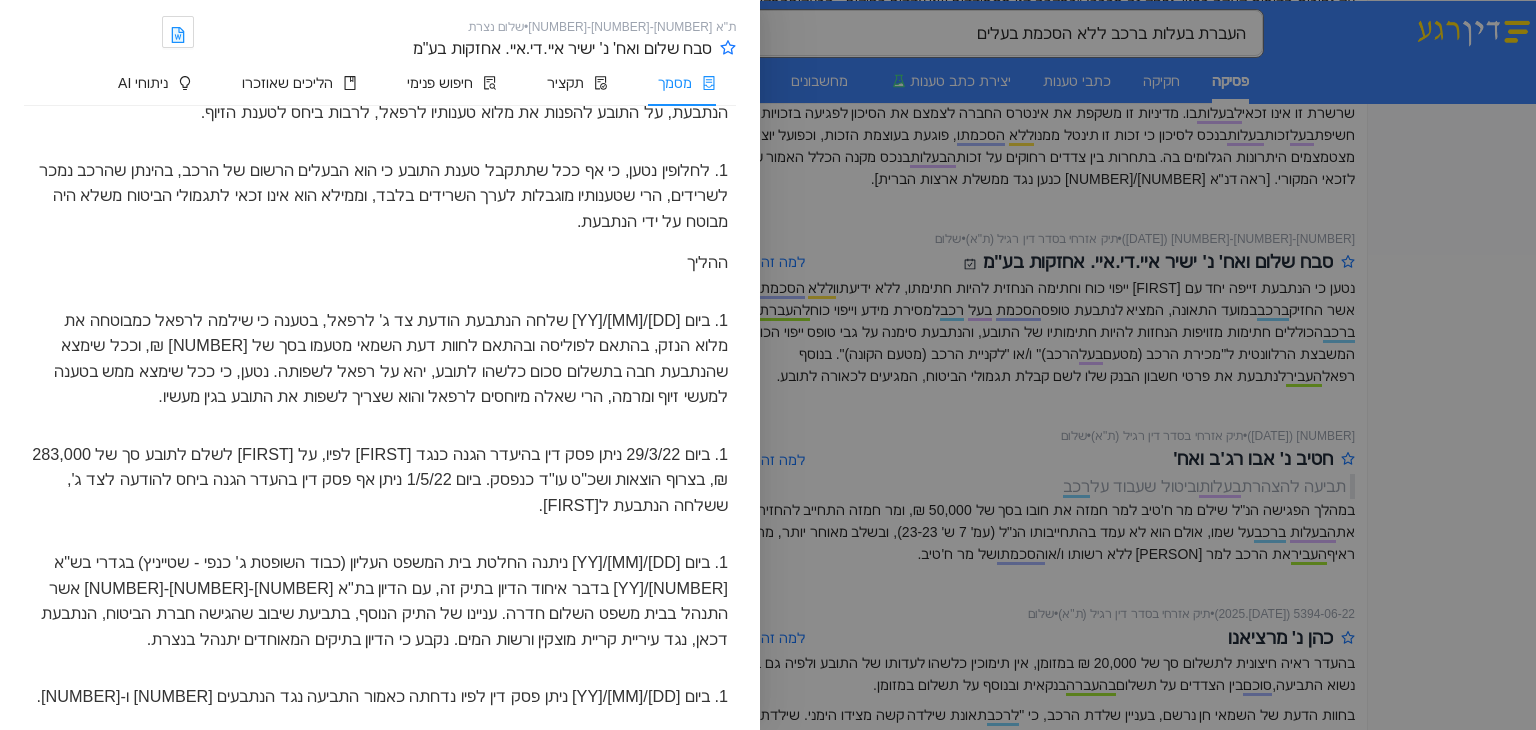 scroll, scrollTop: 4227, scrollLeft: 0, axis: vertical 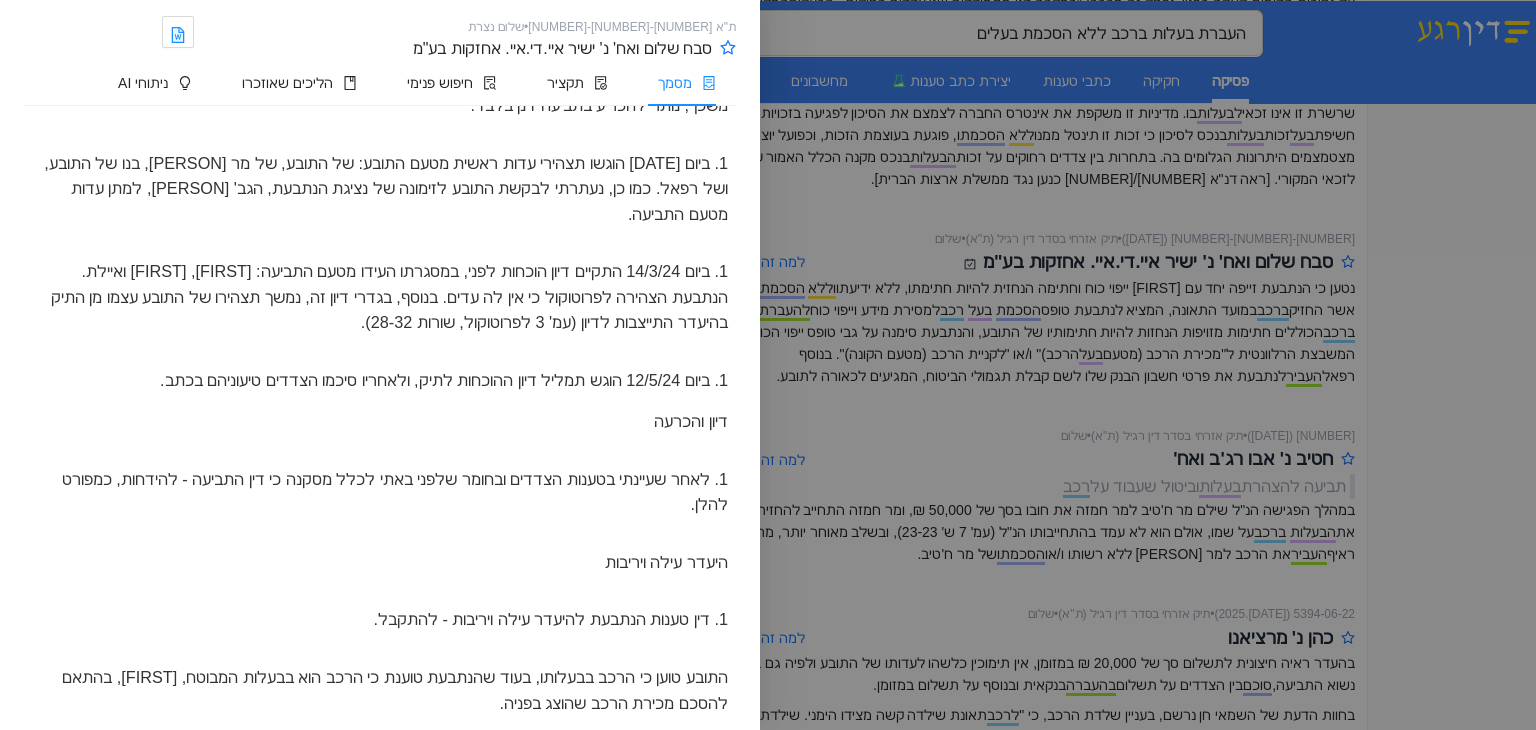 click at bounding box center [768, 365] 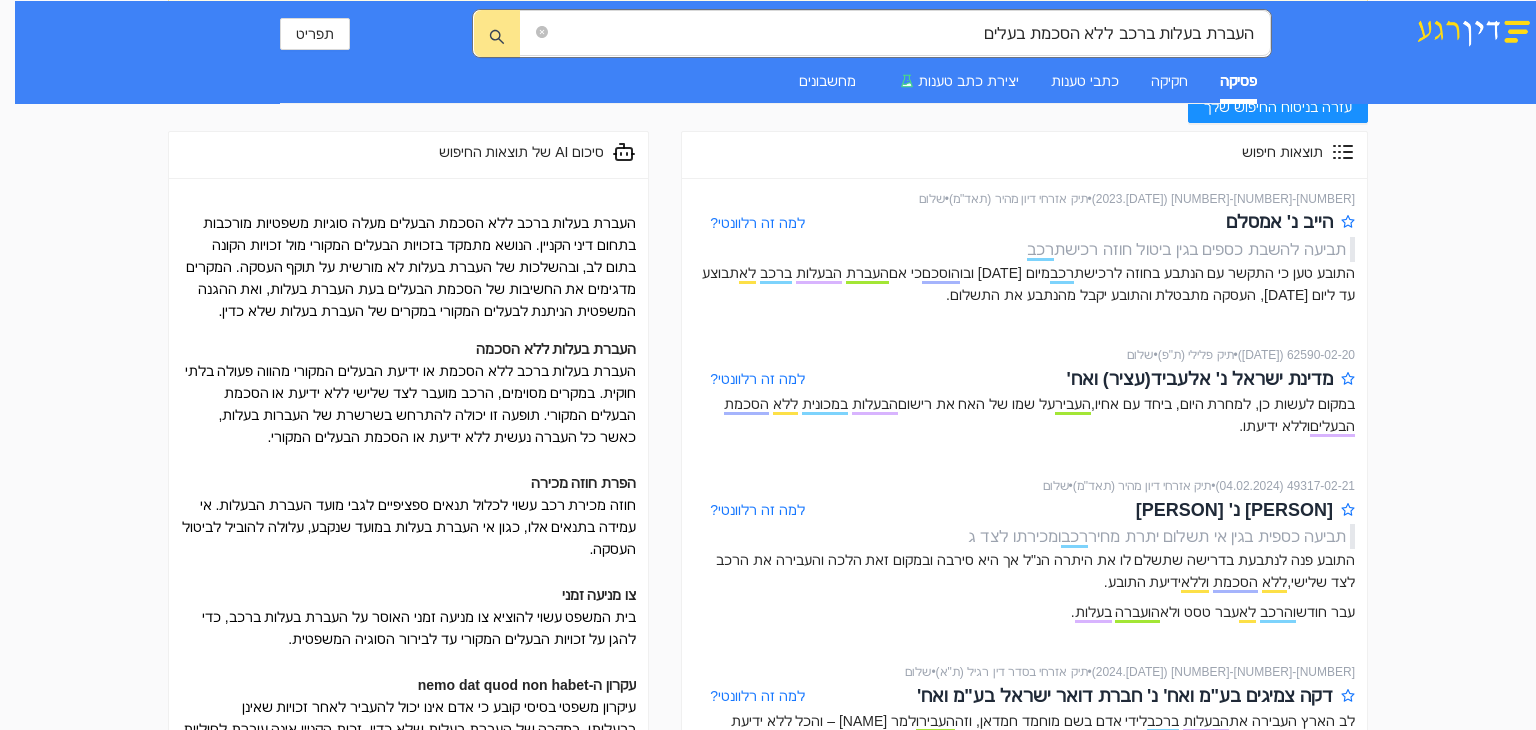 scroll, scrollTop: 0, scrollLeft: 0, axis: both 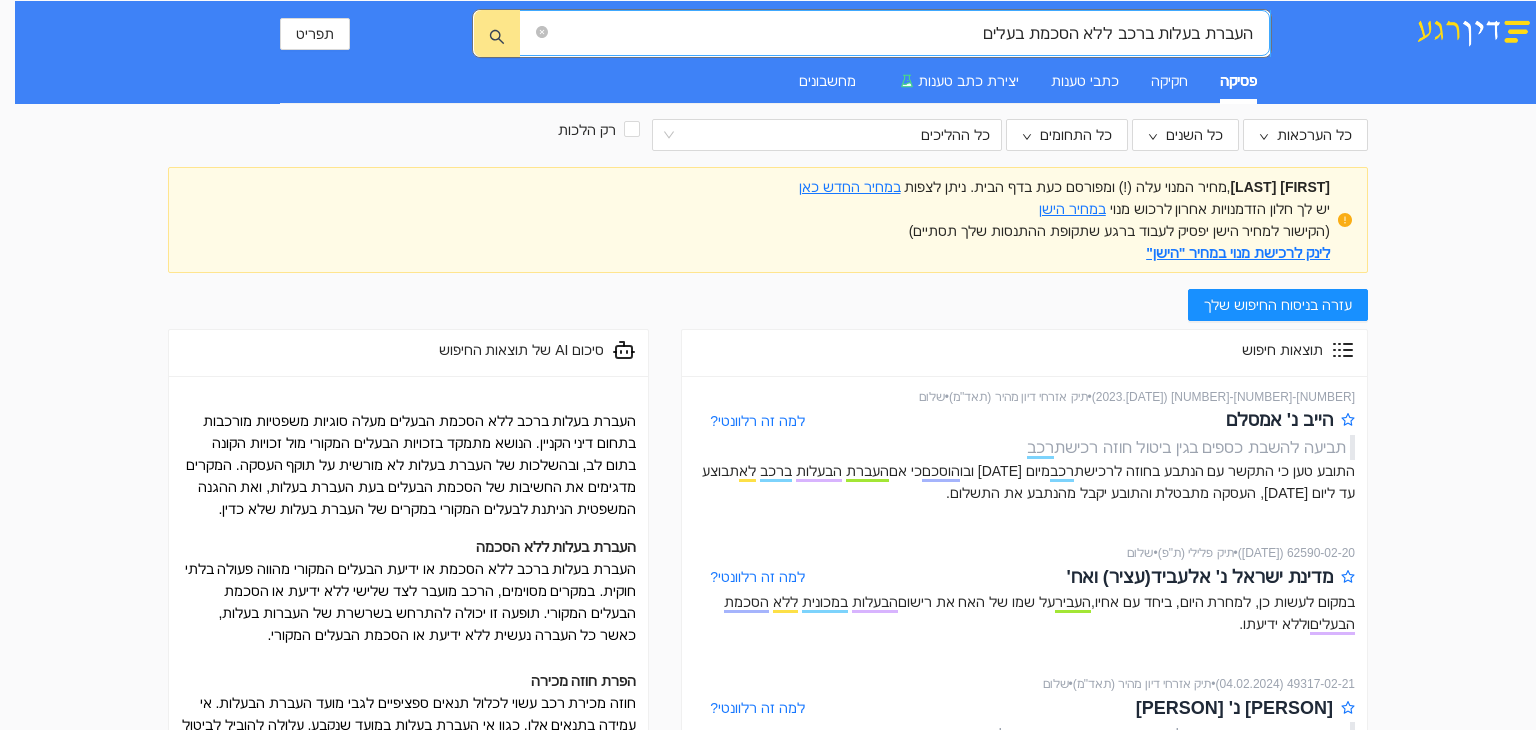 click on "העברת בעלות ברכב ללא הסכמת בעלים" at bounding box center (894, 33) 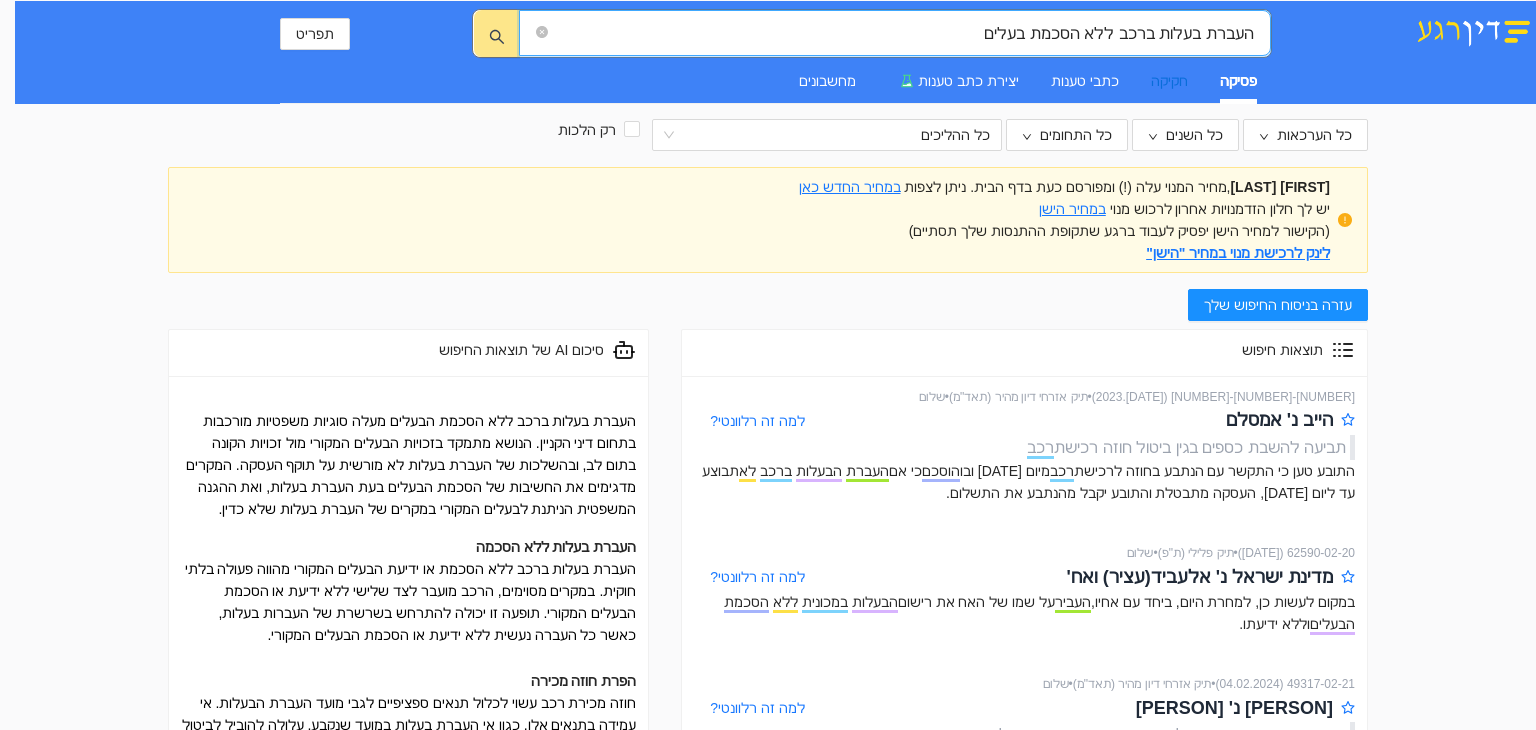 click on "חקיקה" at bounding box center [1169, 81] 